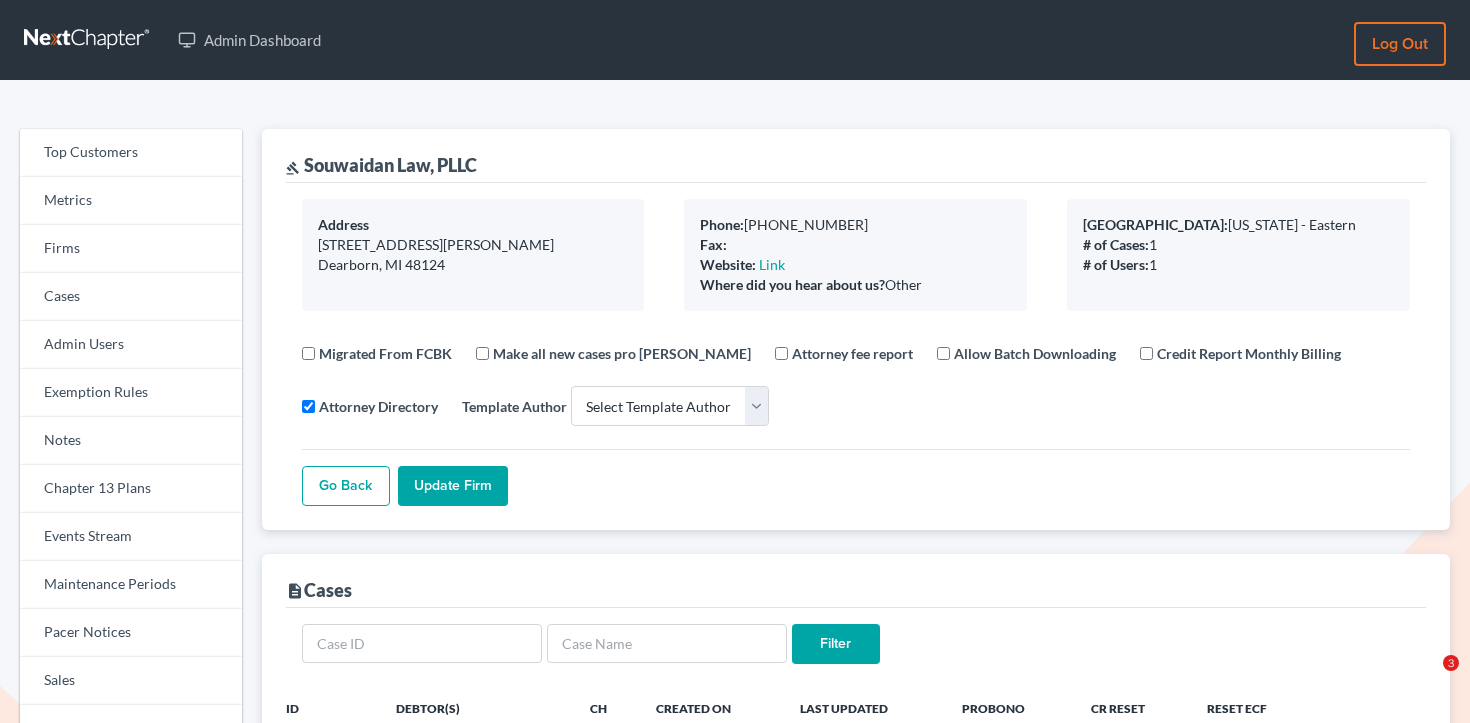 select 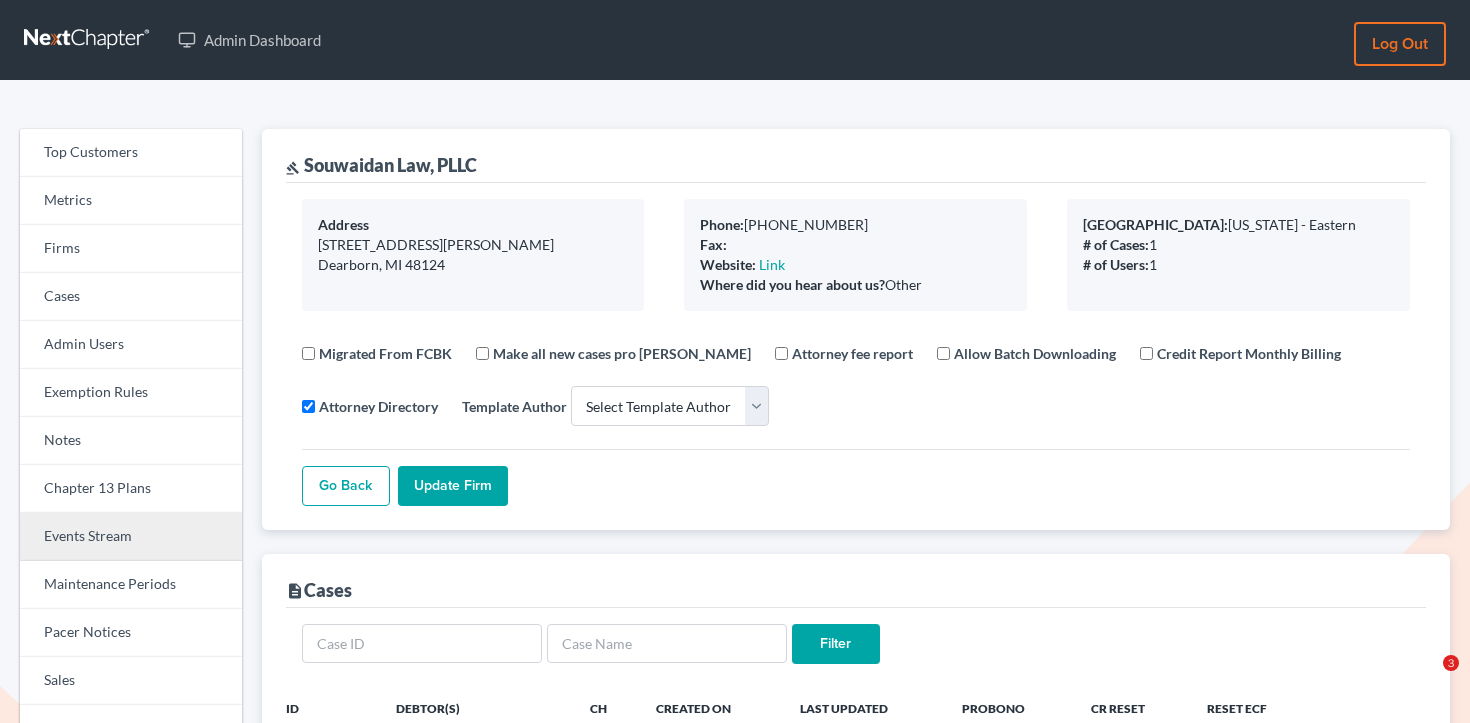 scroll, scrollTop: 31, scrollLeft: 0, axis: vertical 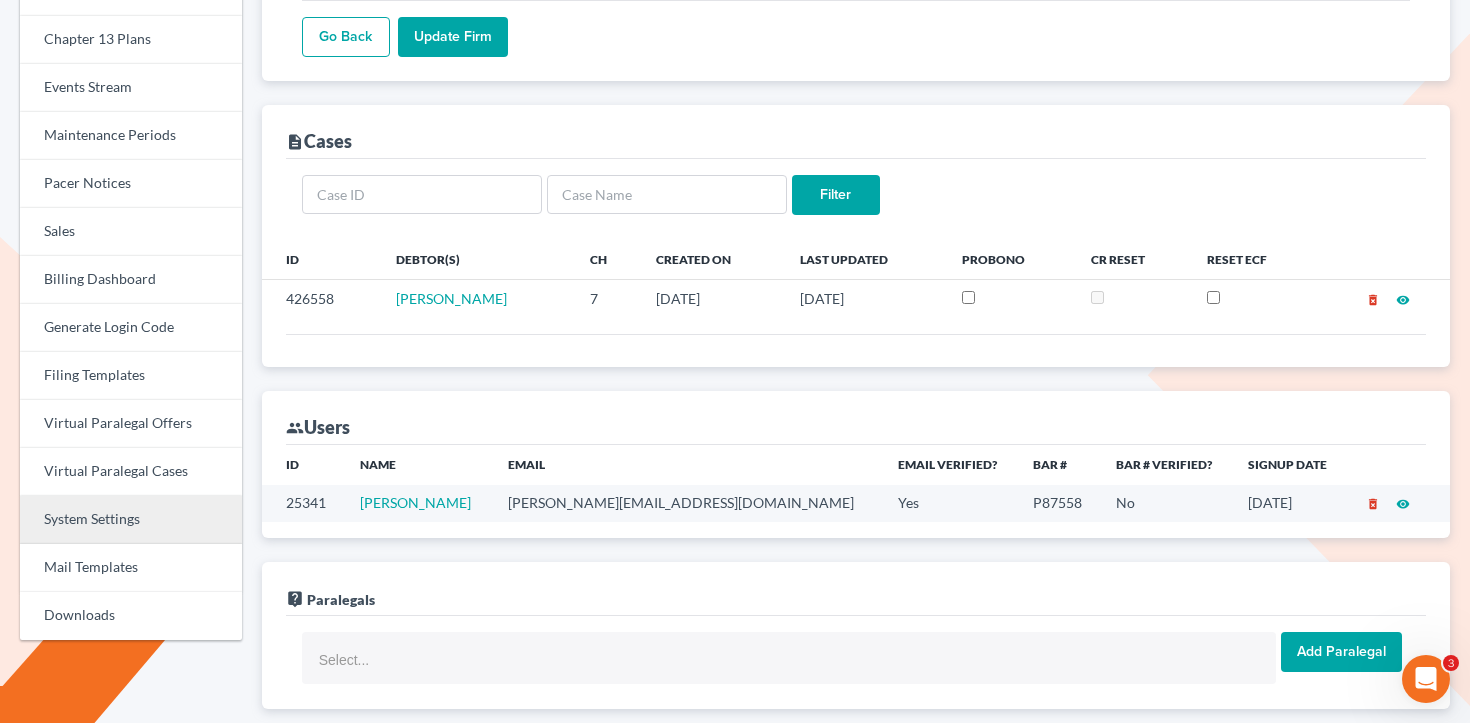 click on "System Settings" at bounding box center (131, 520) 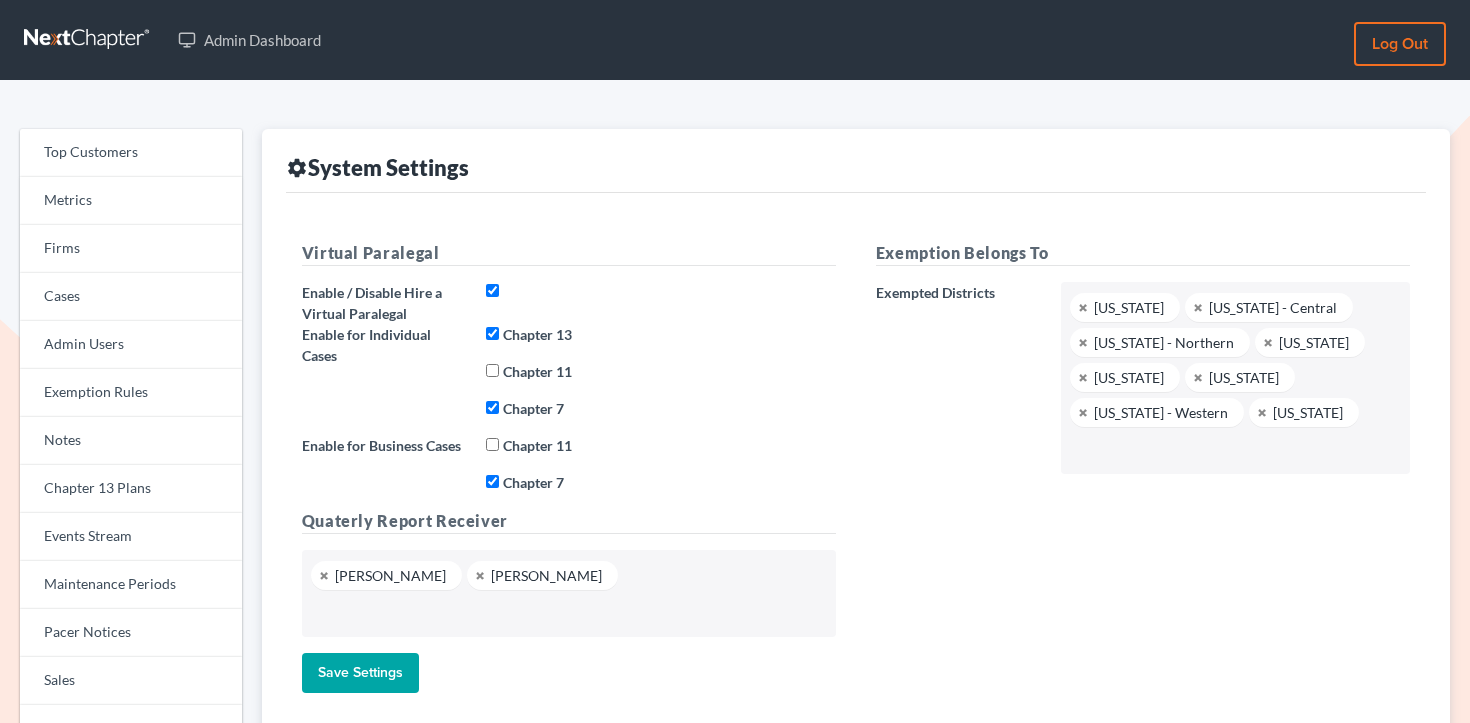 scroll, scrollTop: 0, scrollLeft: 0, axis: both 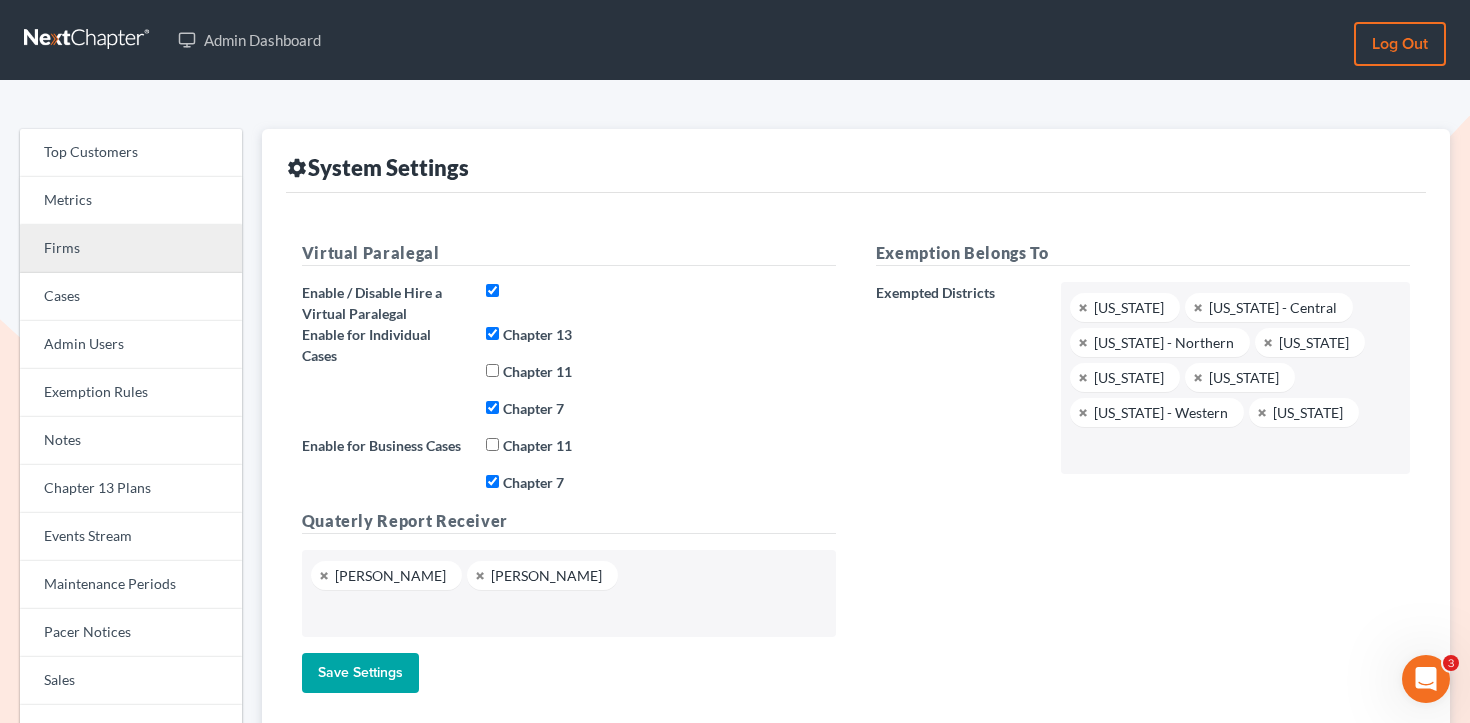 click on "Firms" at bounding box center [131, 249] 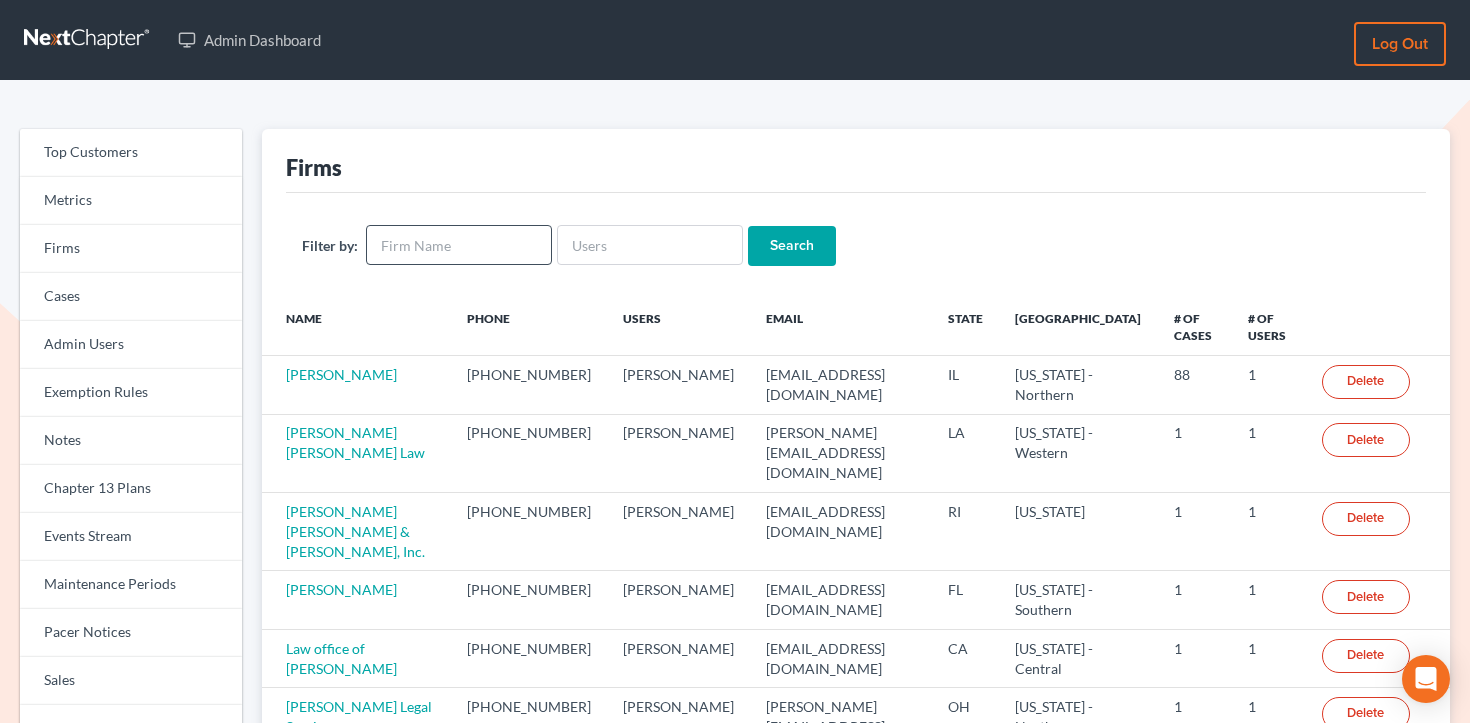 scroll, scrollTop: 0, scrollLeft: 0, axis: both 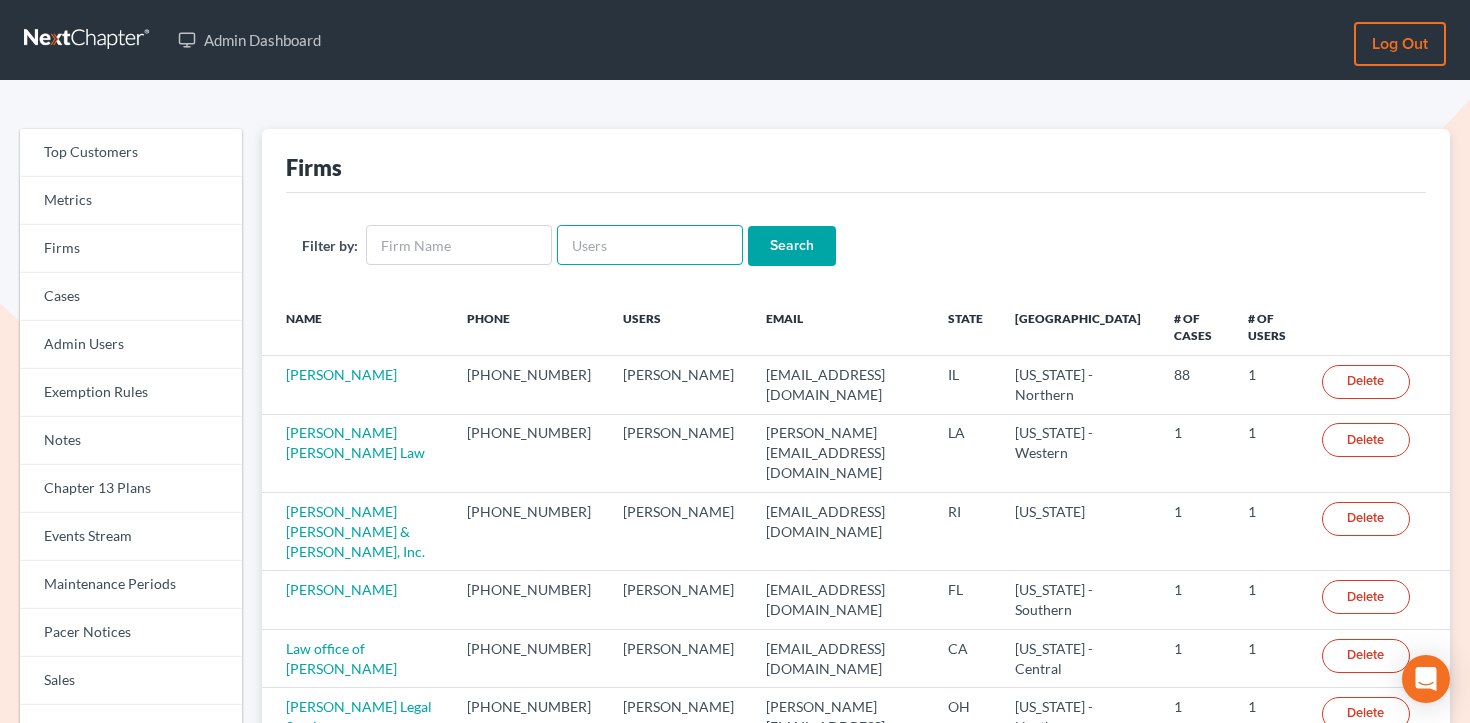 click at bounding box center [650, 245] 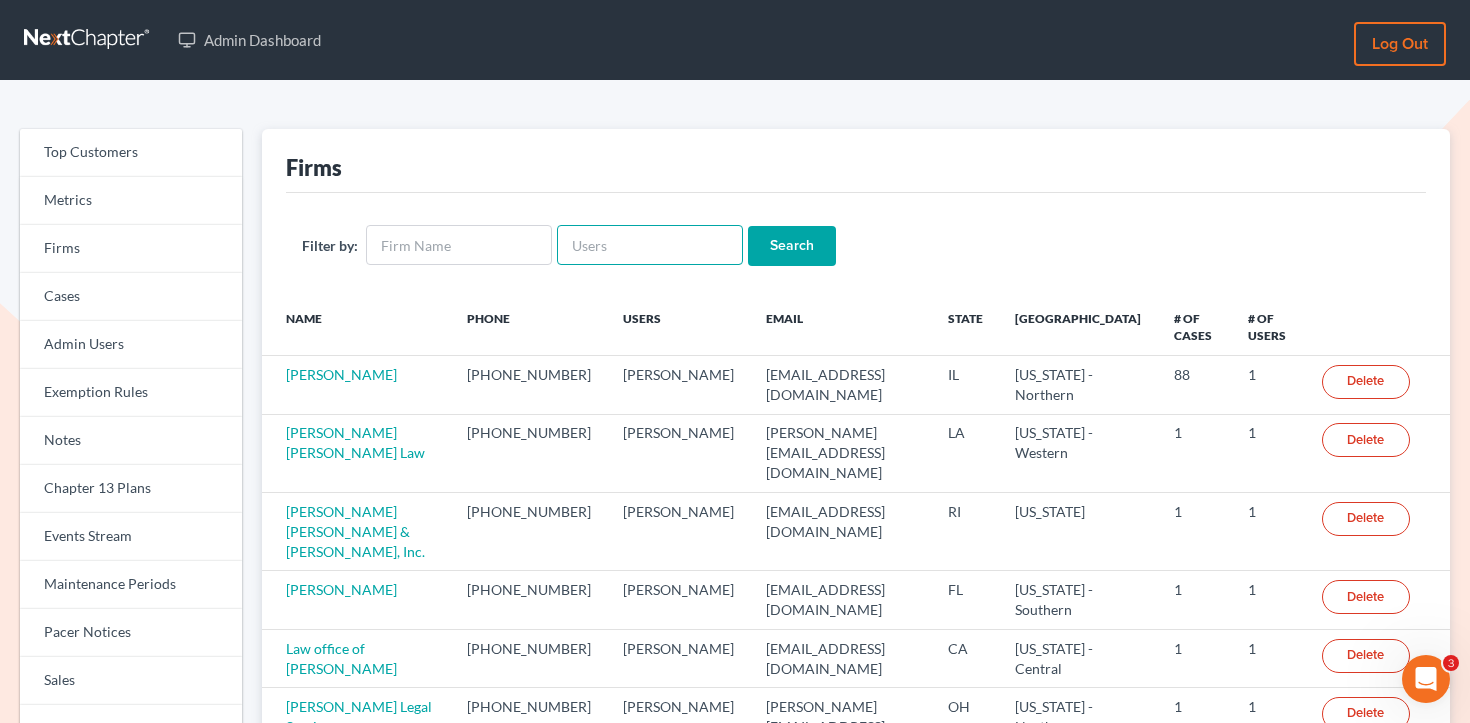 scroll, scrollTop: 0, scrollLeft: 0, axis: both 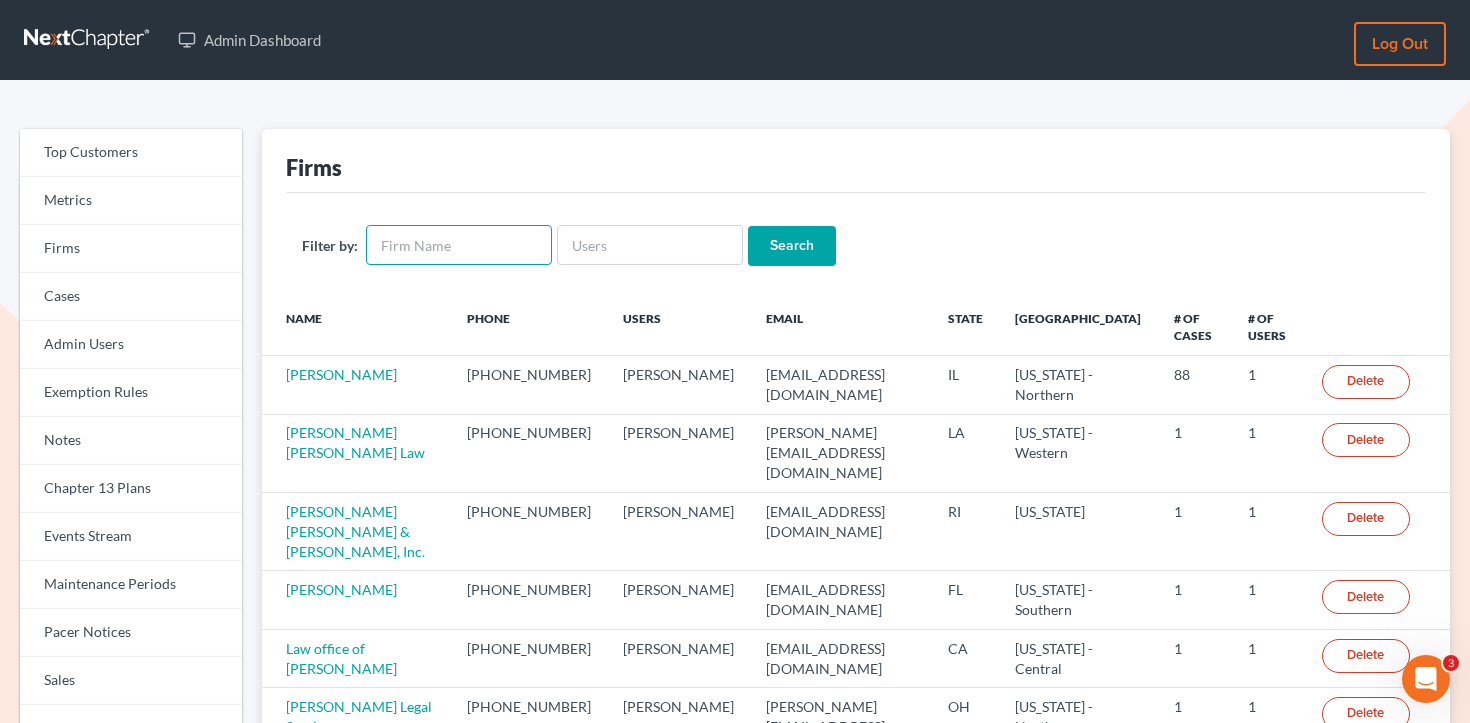 click at bounding box center [459, 245] 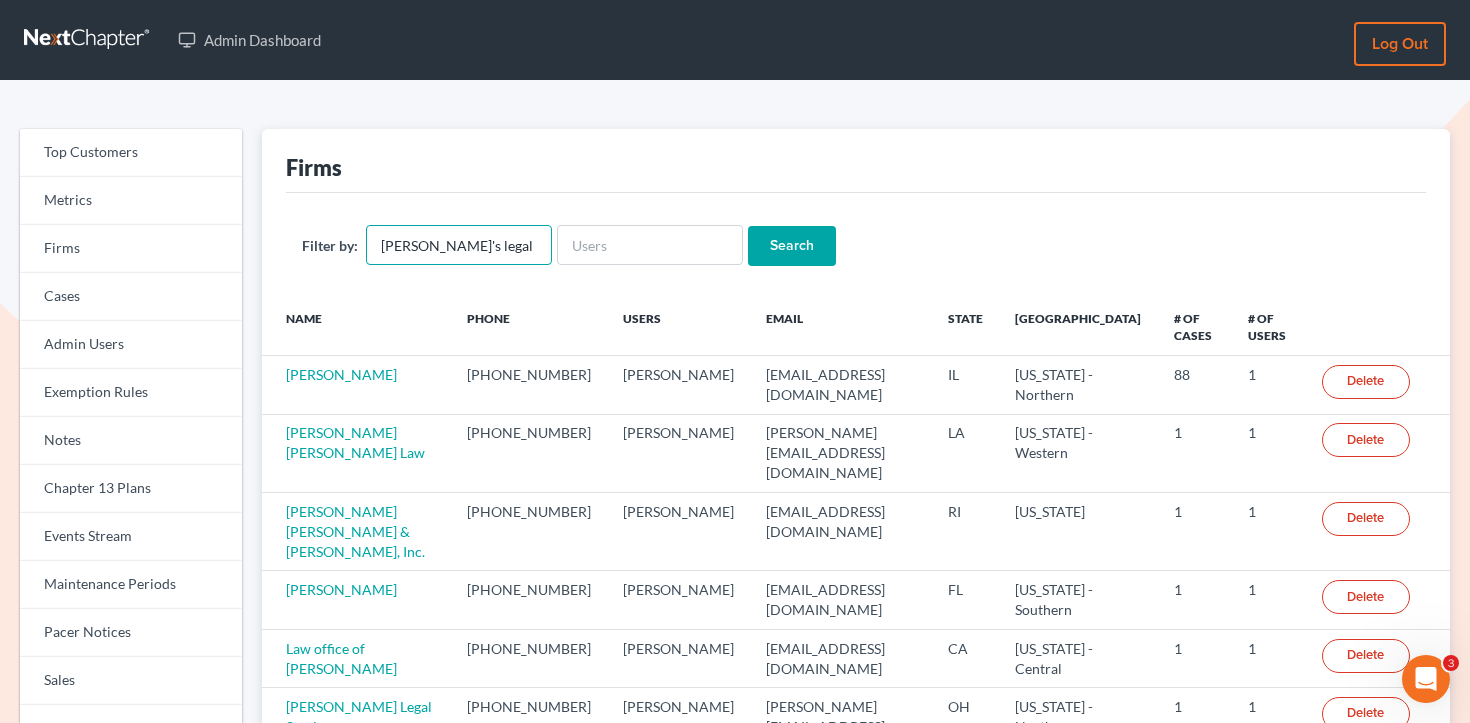 type on "emma's legal" 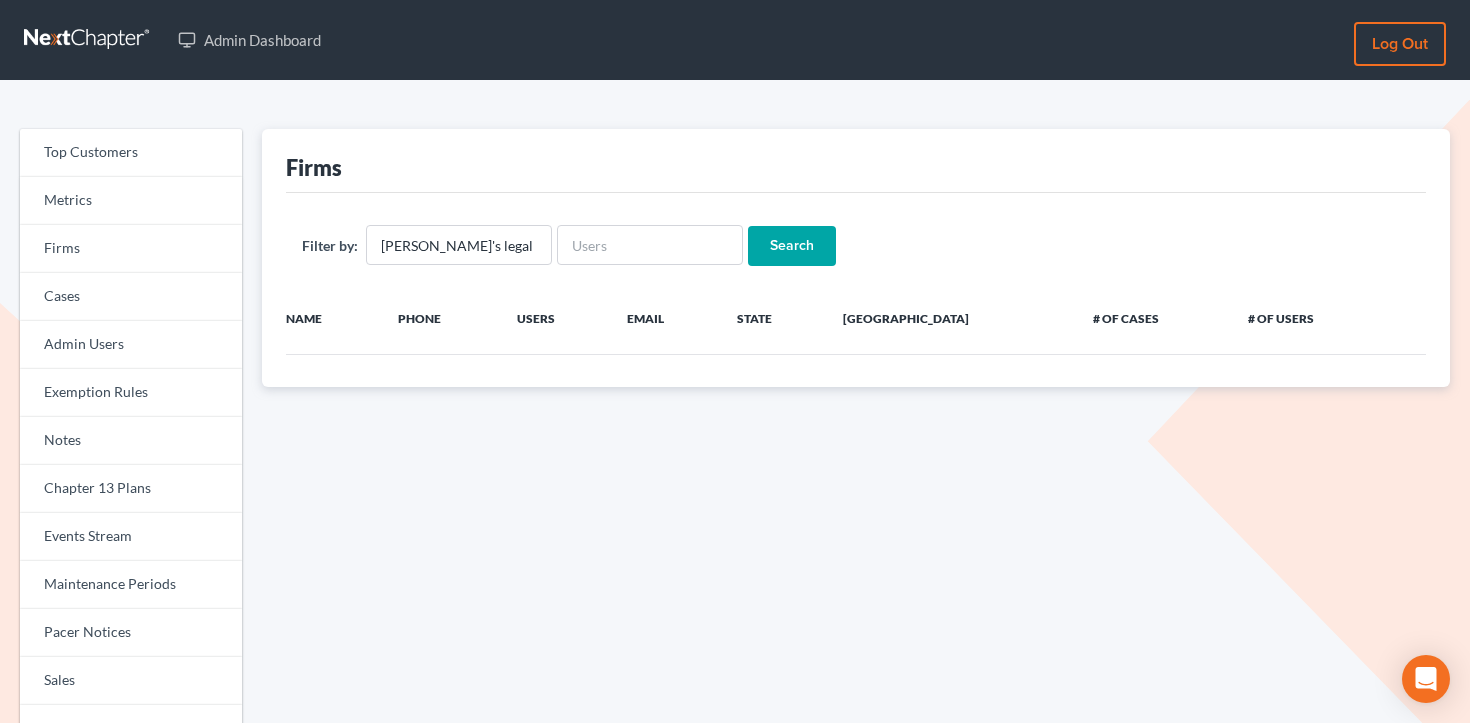 scroll, scrollTop: 0, scrollLeft: 0, axis: both 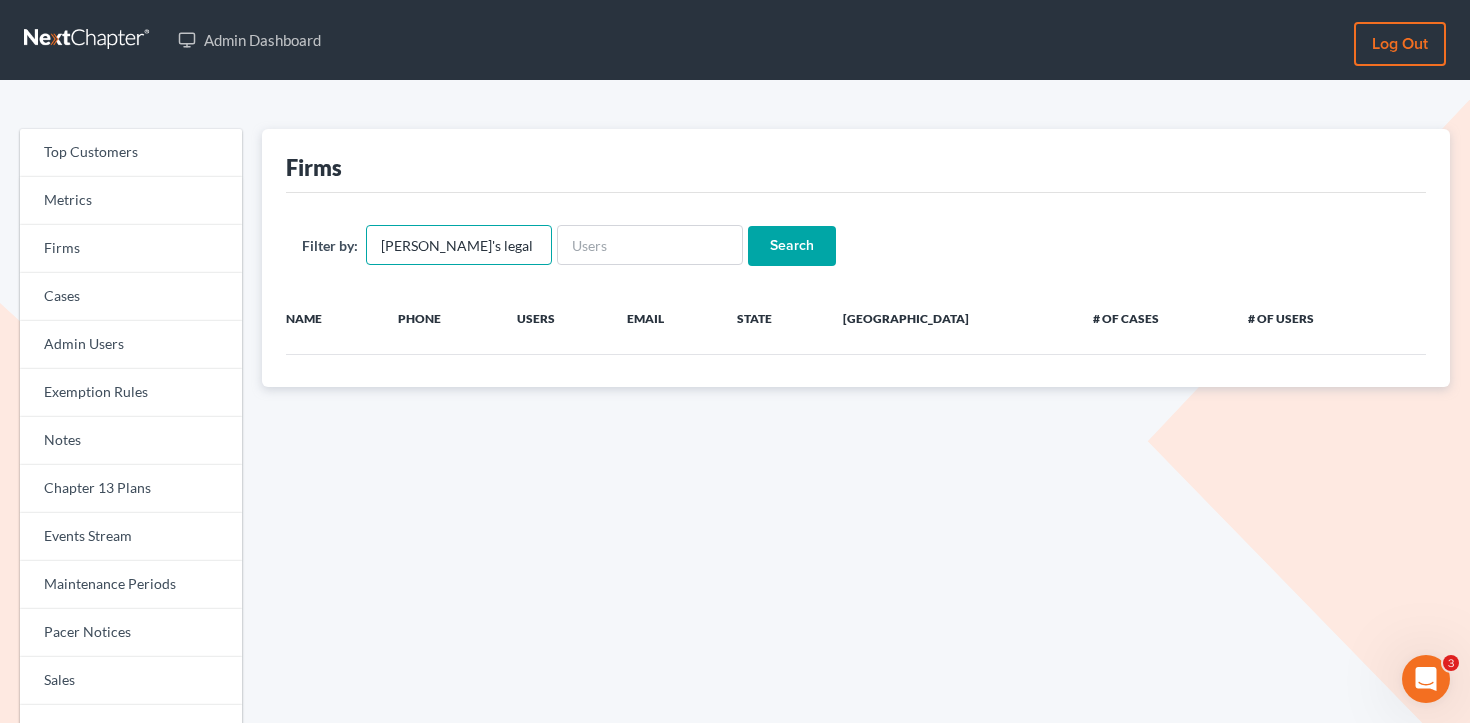 click on "emma's legal" at bounding box center [459, 245] 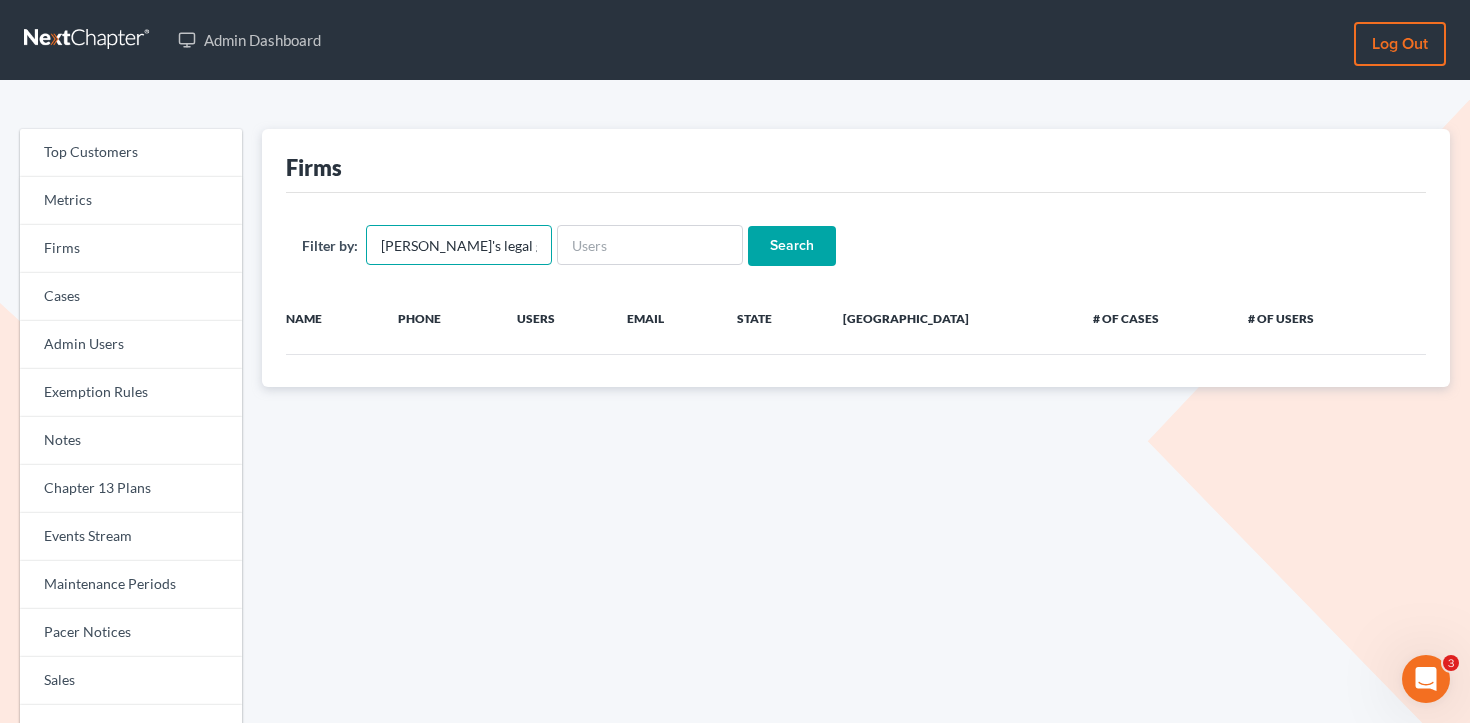 type on "[PERSON_NAME]'s legal group" 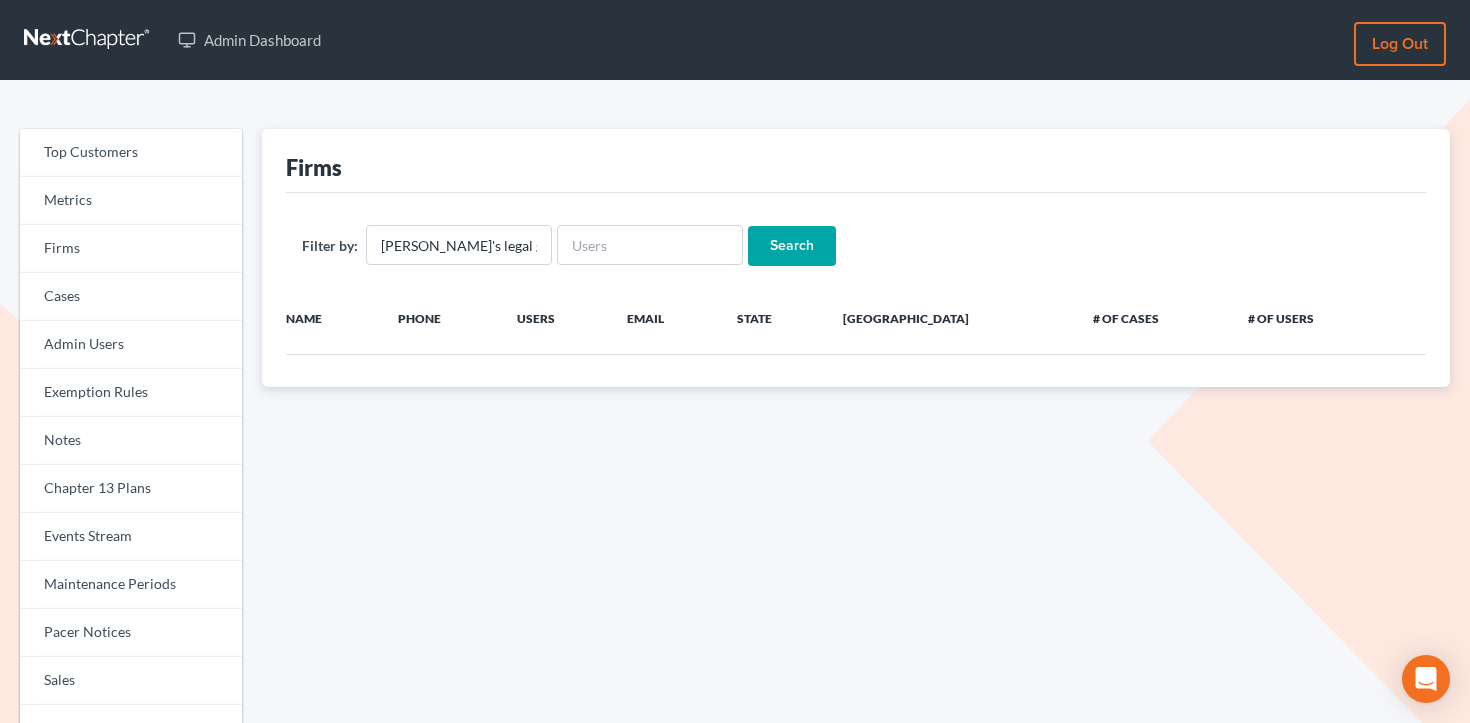 scroll, scrollTop: 0, scrollLeft: 0, axis: both 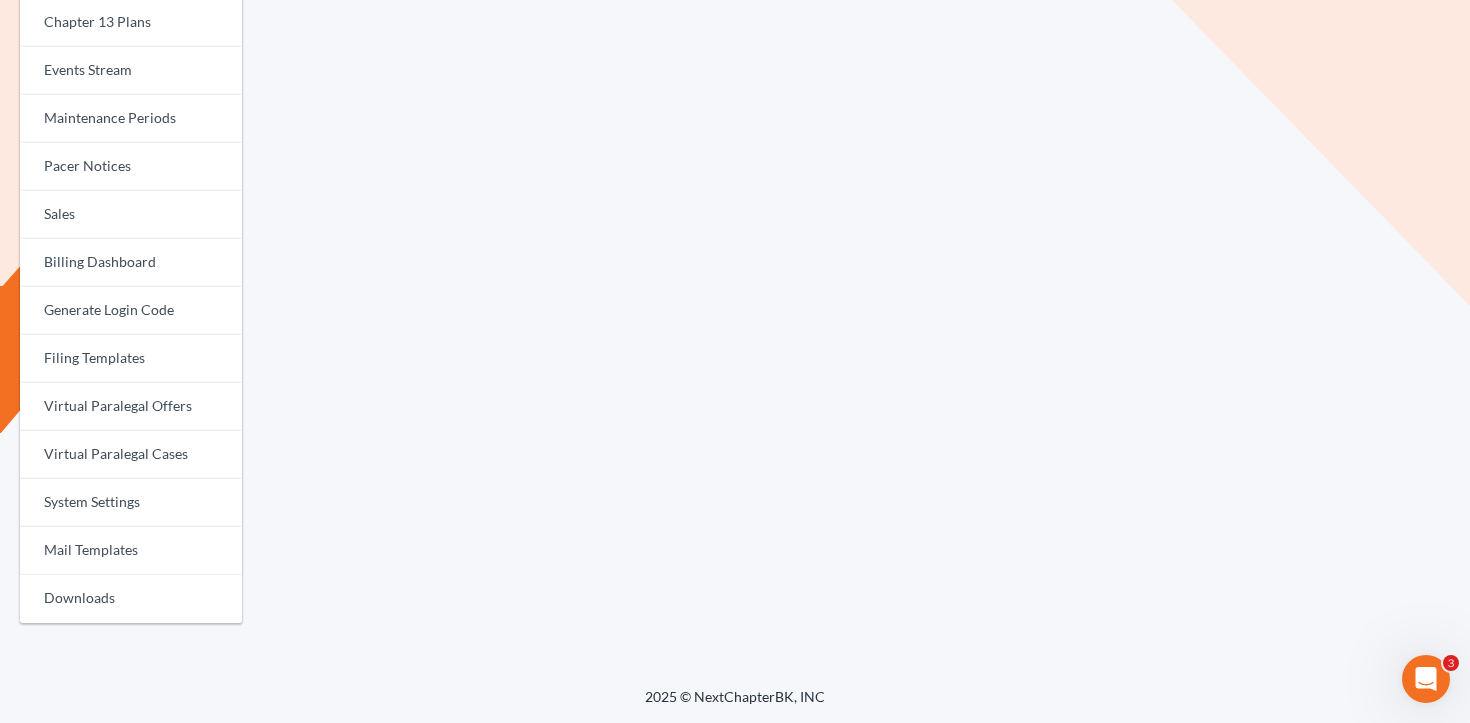 drag, startPoint x: 607, startPoint y: 442, endPoint x: 607, endPoint y: 466, distance: 24 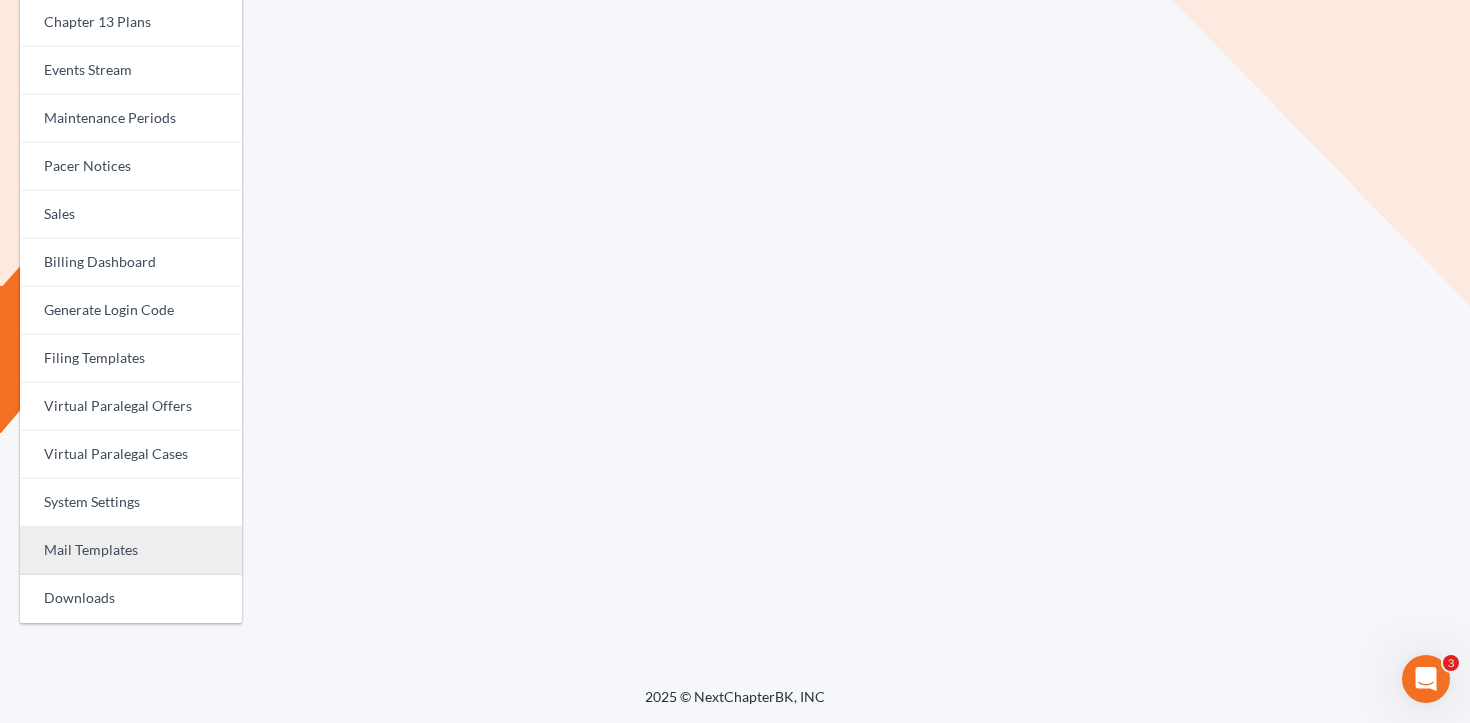 click on "Mail Templates" at bounding box center (131, 551) 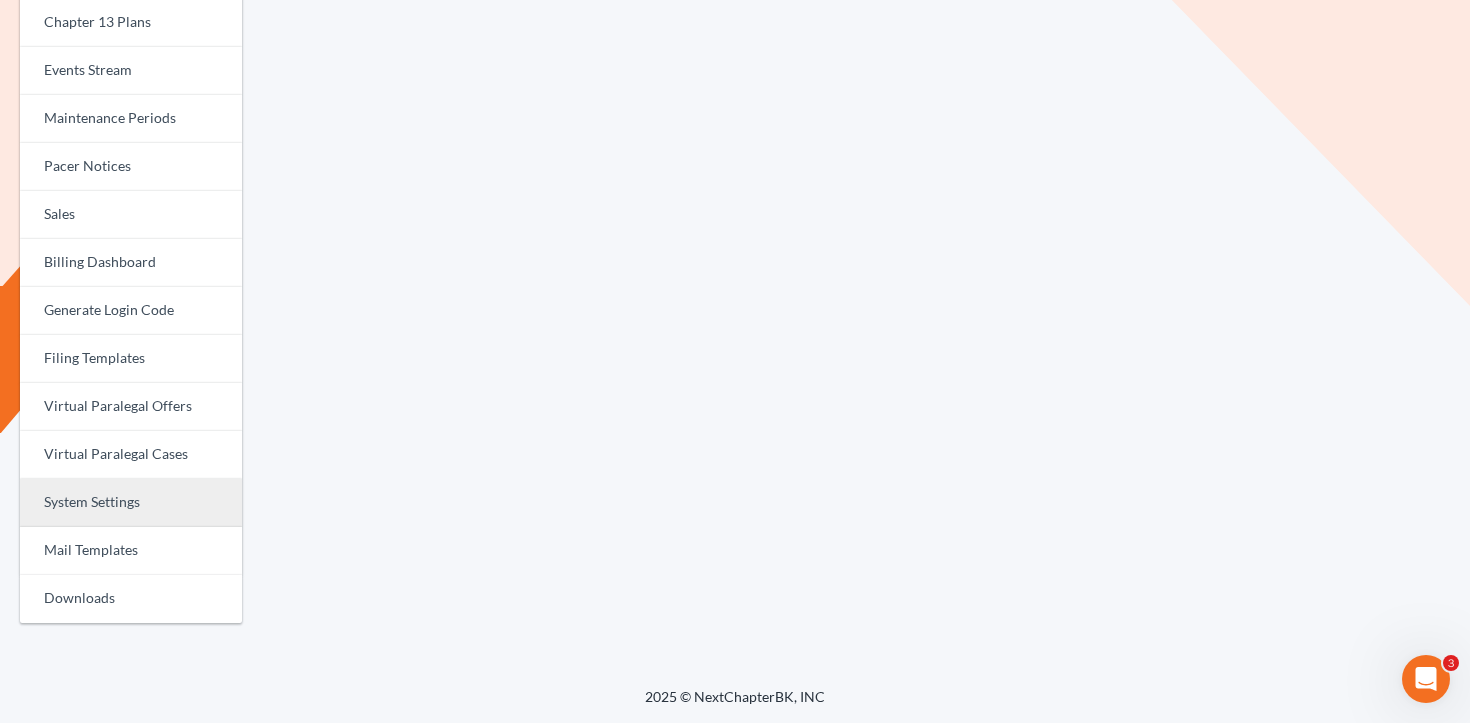 click on "System Settings" at bounding box center (131, 503) 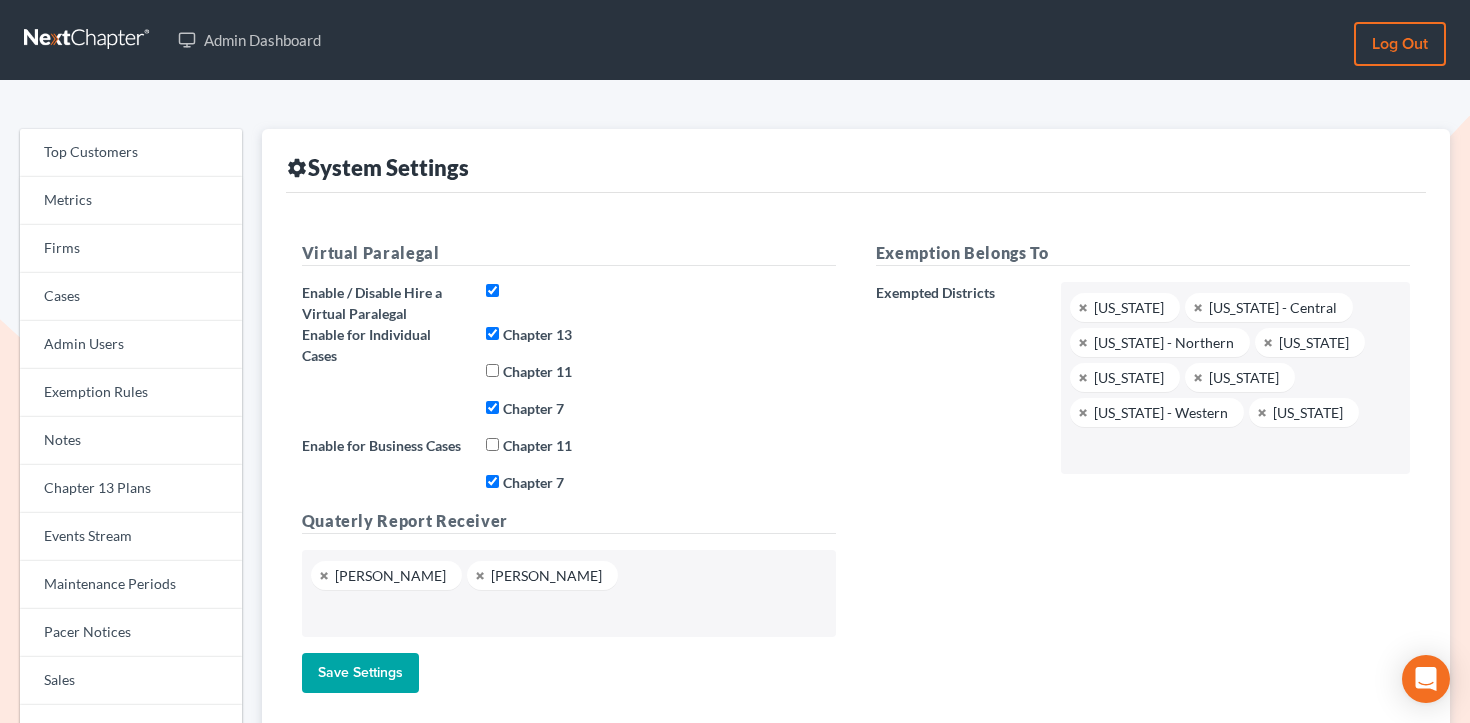 scroll, scrollTop: 0, scrollLeft: 0, axis: both 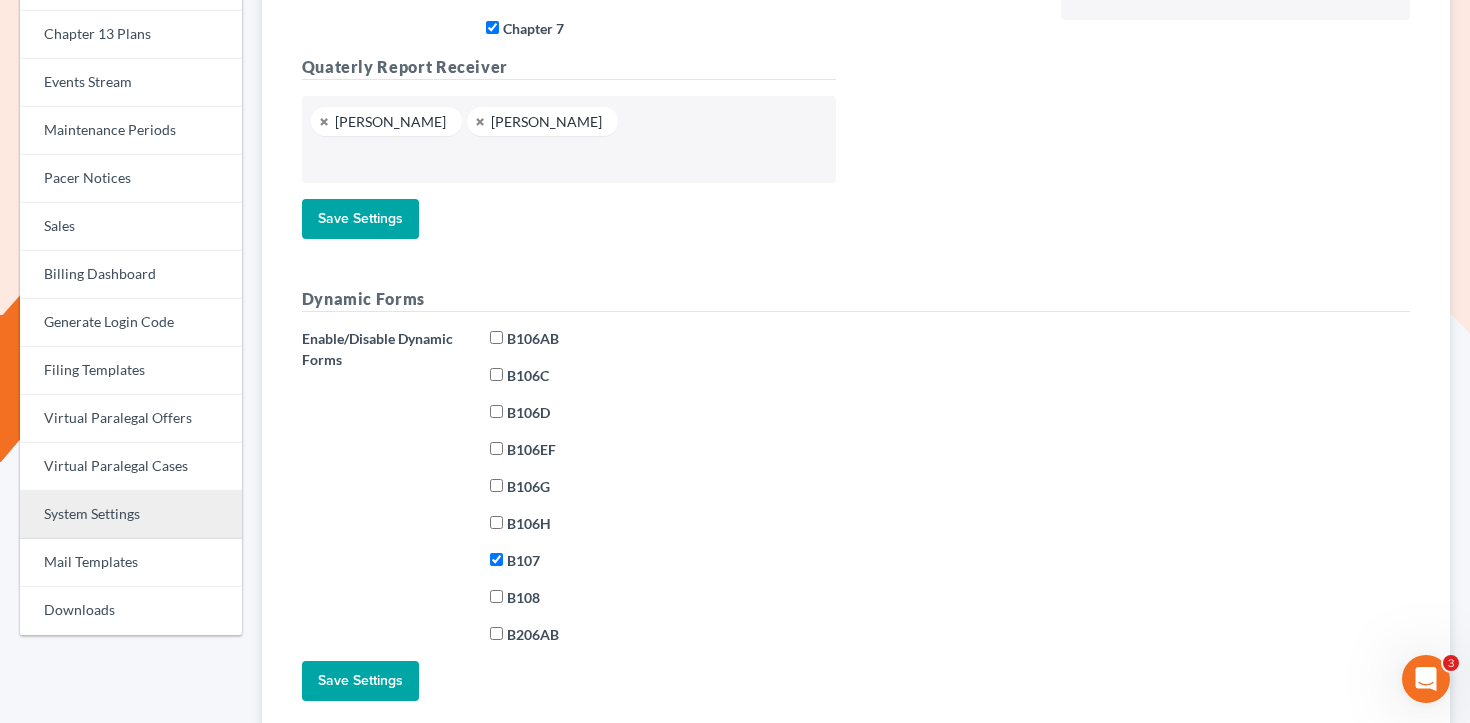 click on "System Settings" at bounding box center [131, 515] 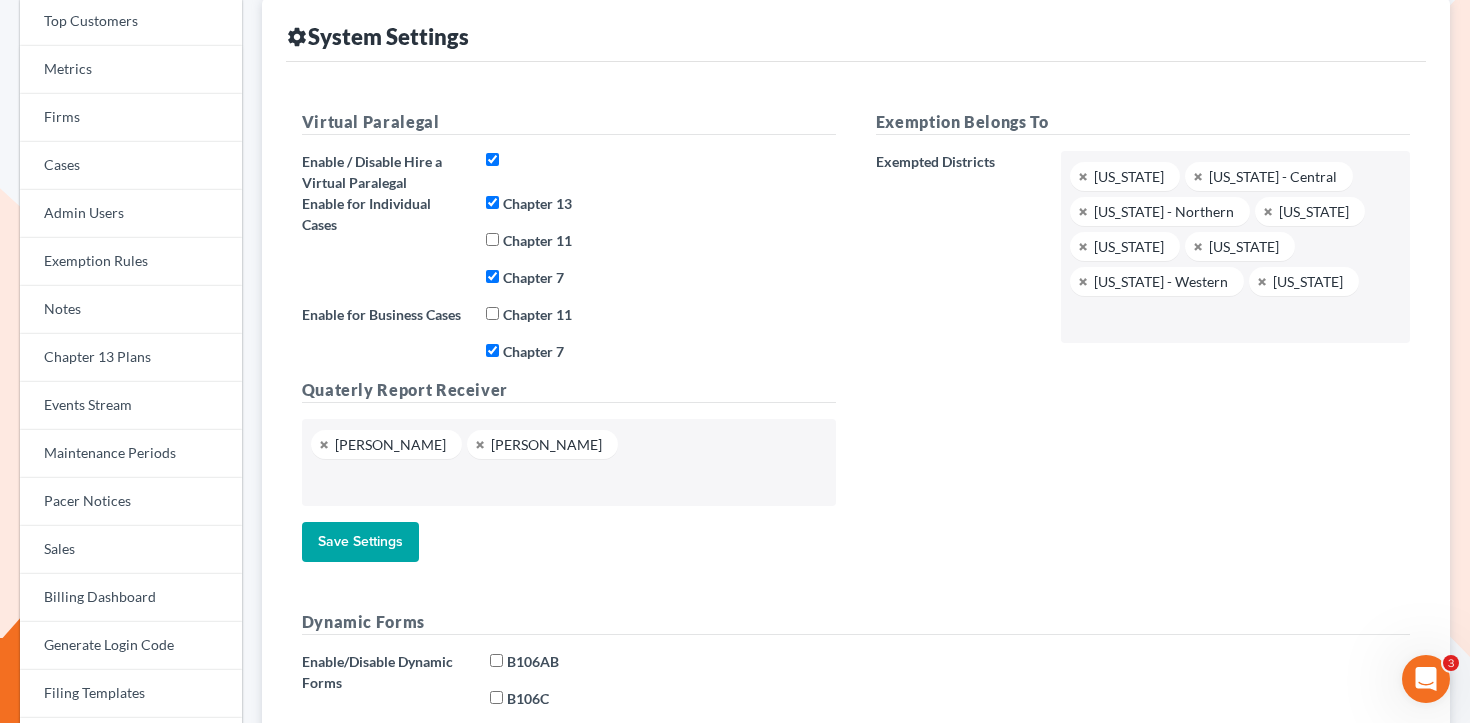scroll, scrollTop: 0, scrollLeft: 0, axis: both 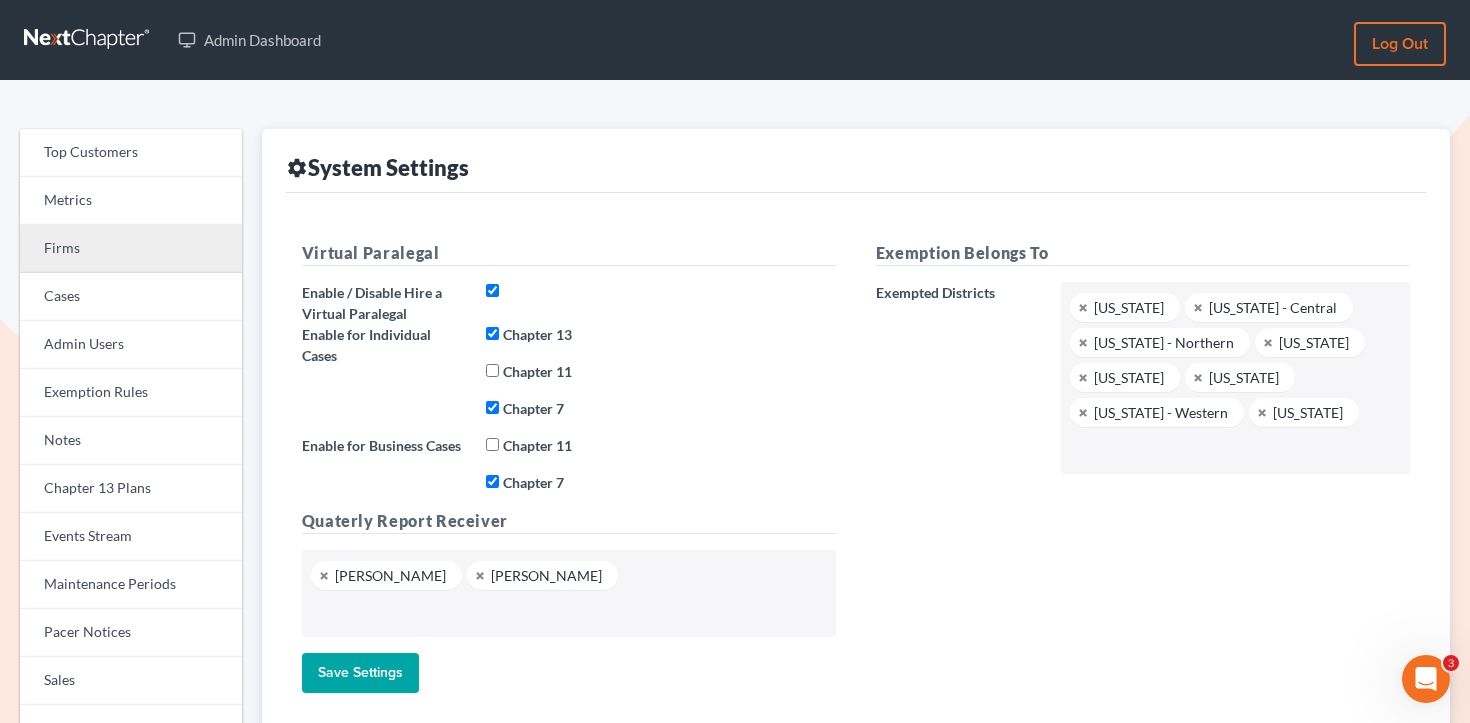 click on "Firms" at bounding box center (131, 249) 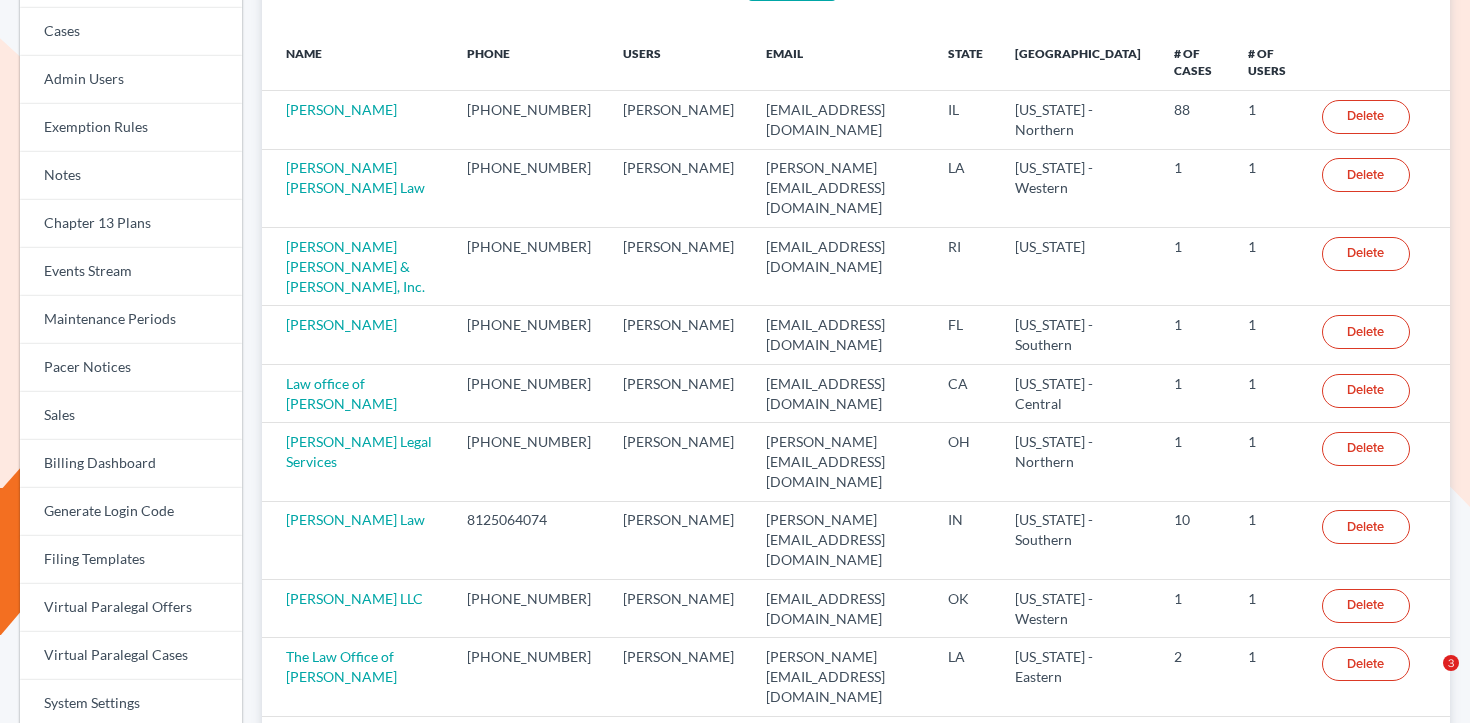 scroll, scrollTop: 396, scrollLeft: 0, axis: vertical 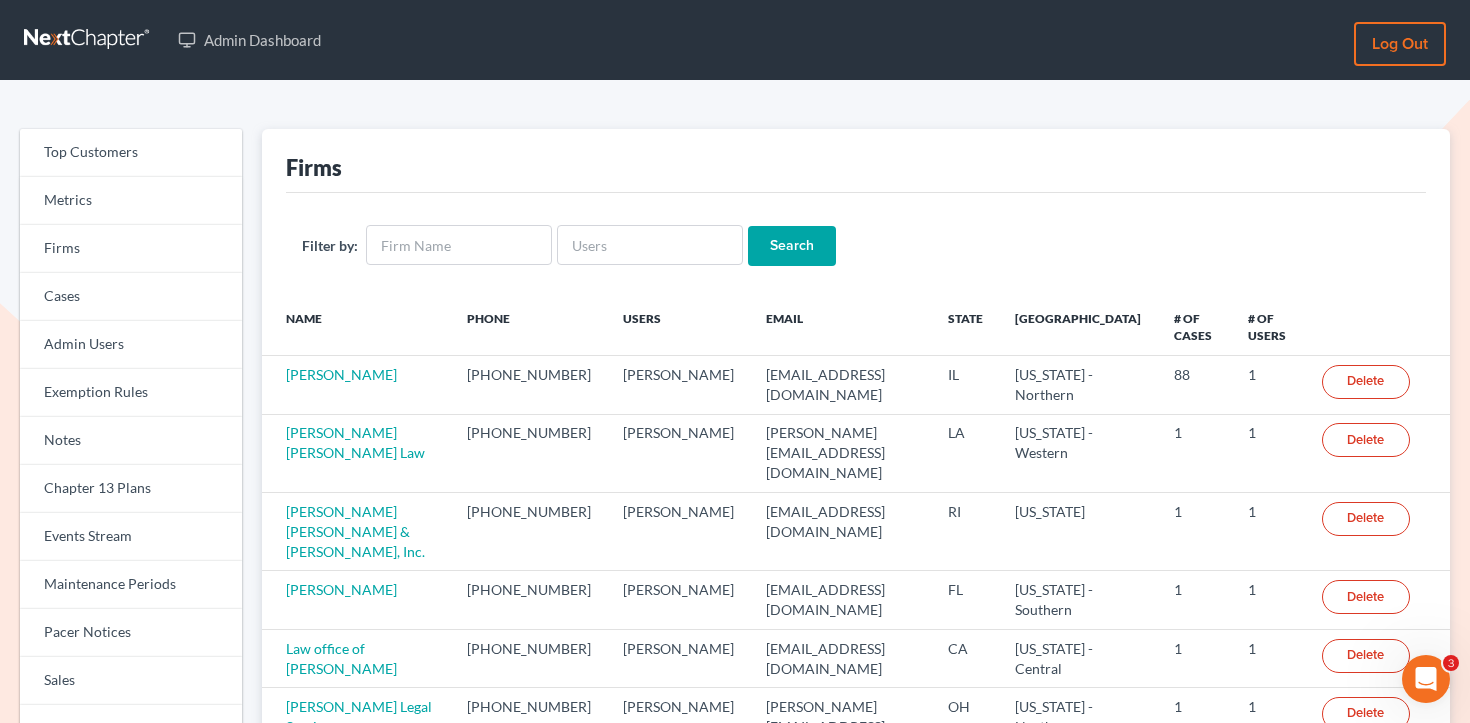 click on "Log out" at bounding box center [1400, 44] 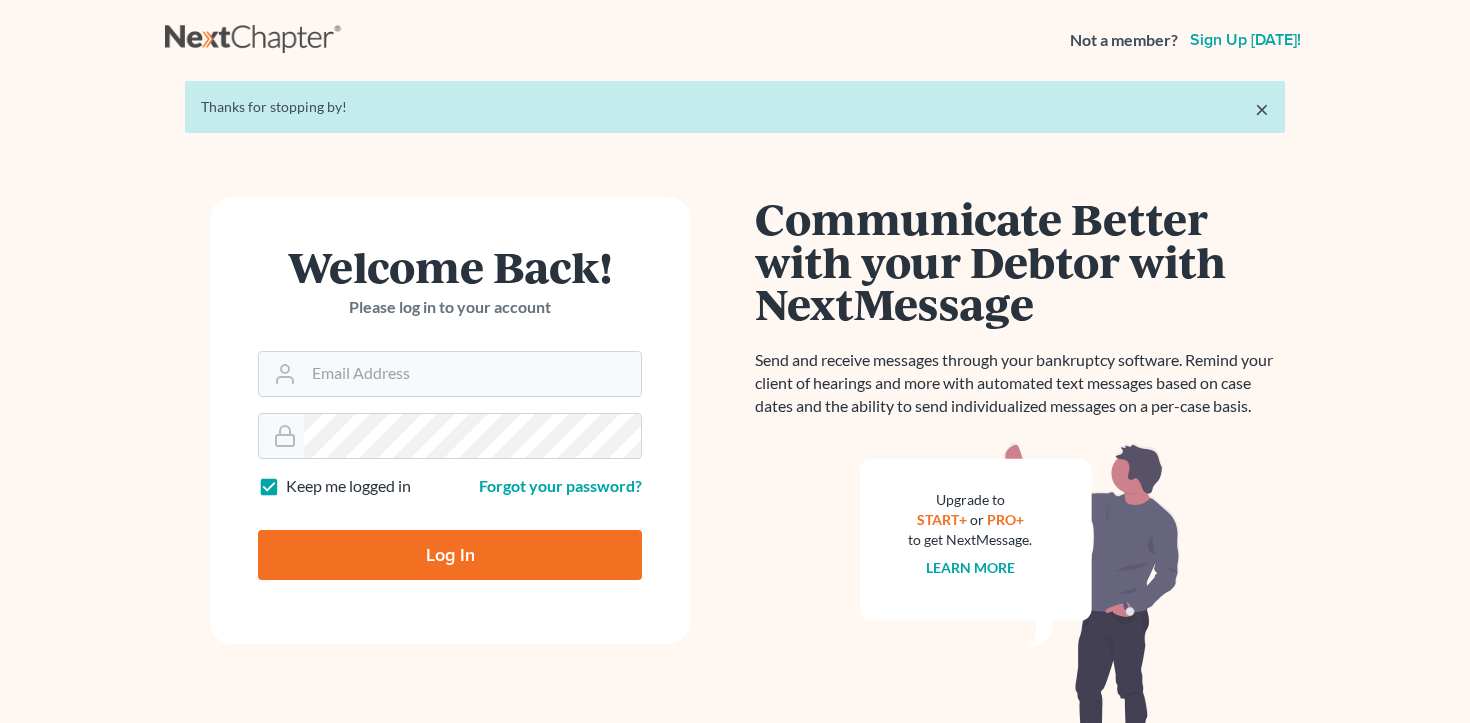 scroll, scrollTop: 0, scrollLeft: 0, axis: both 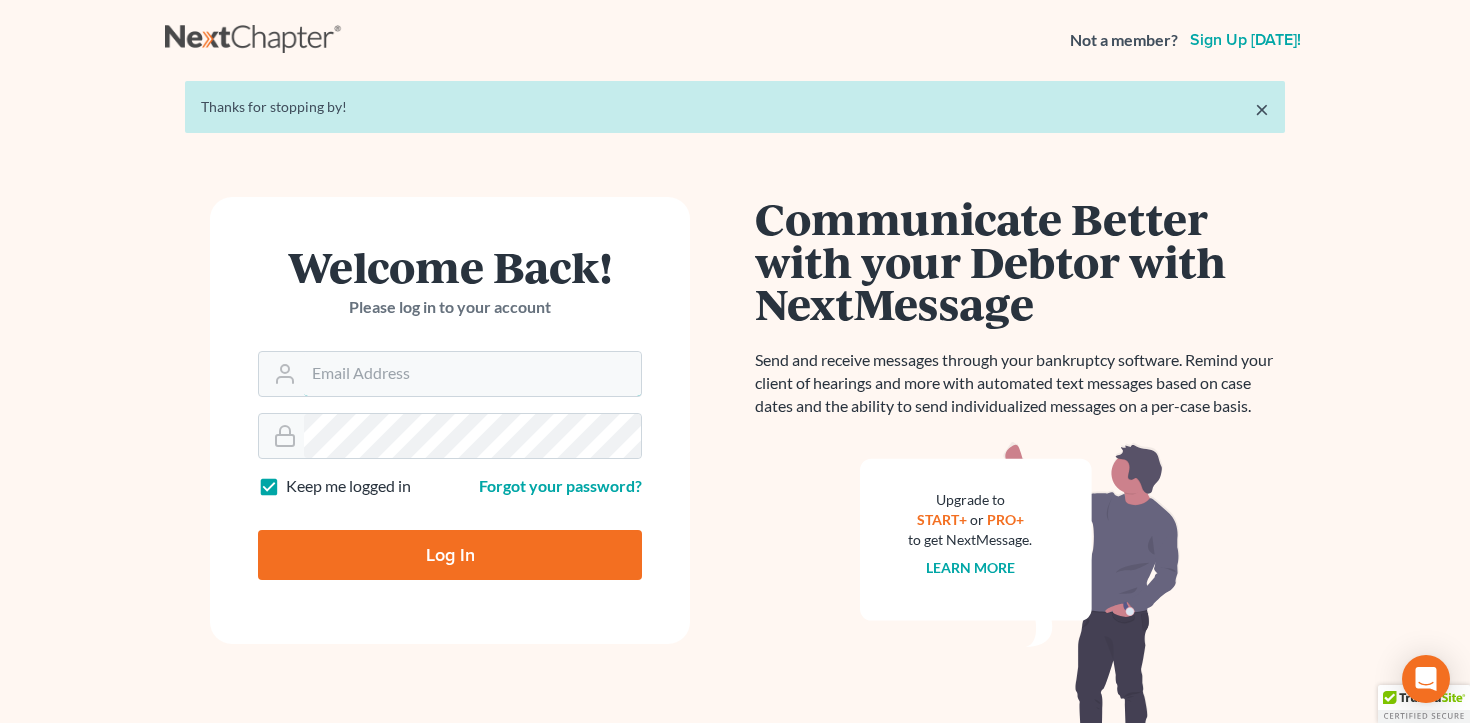 type on "emma@nextchapterbk.com" 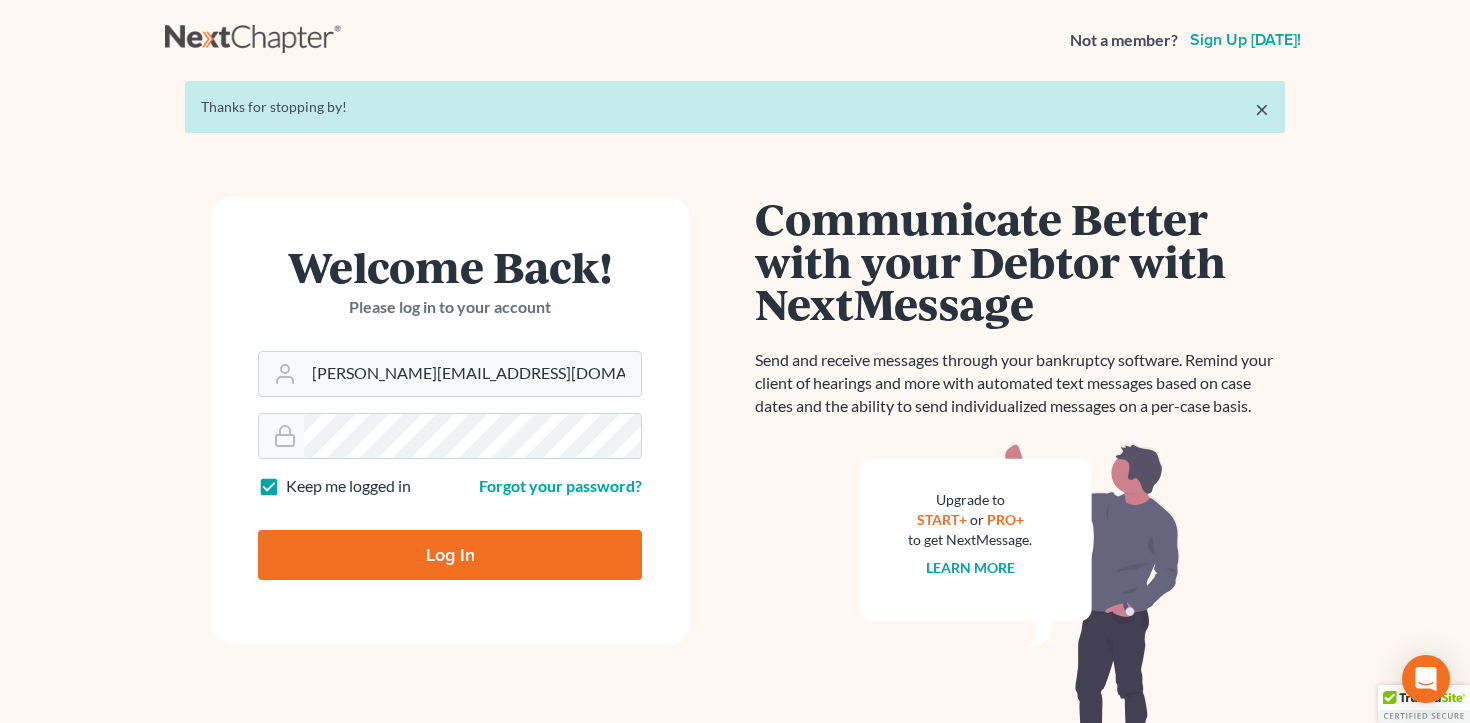 click on "Log In" 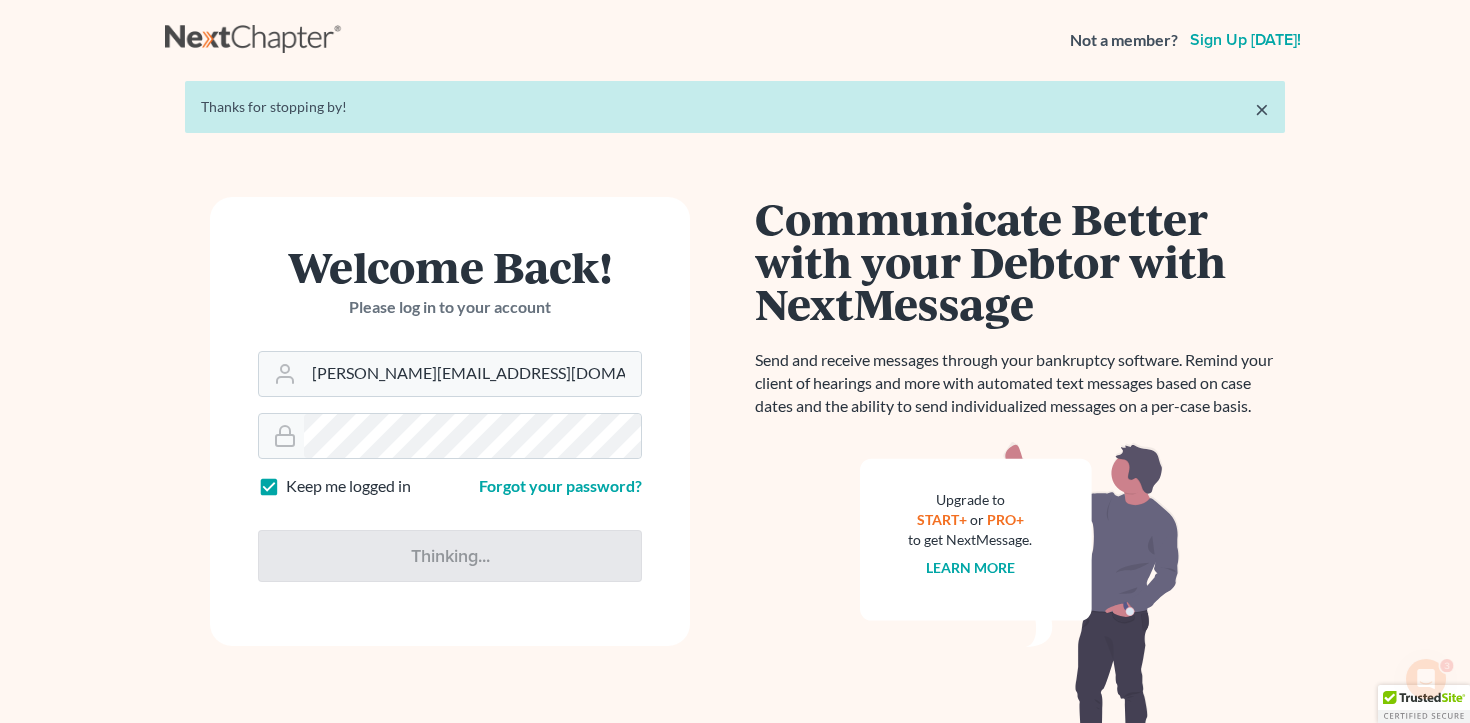 scroll, scrollTop: 0, scrollLeft: 0, axis: both 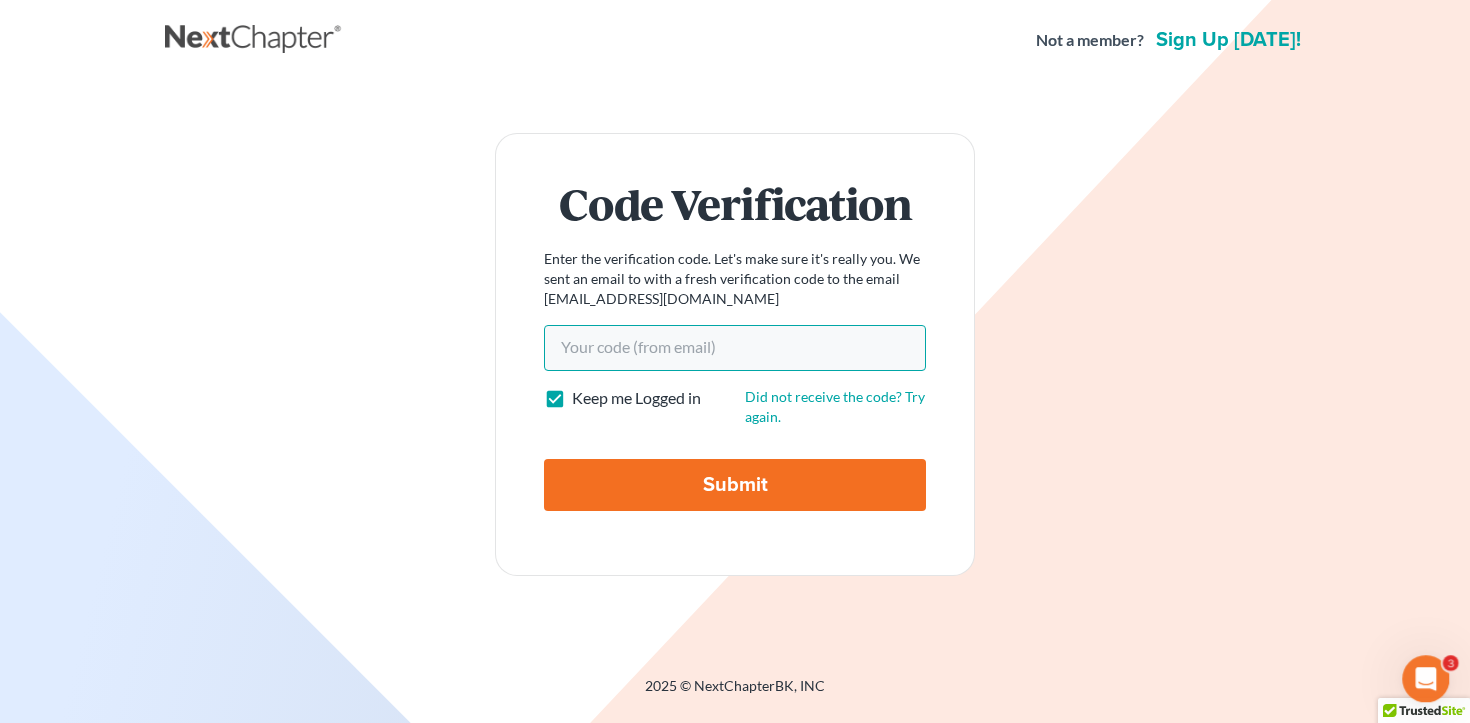 click on "Your code(from email)" at bounding box center [735, 348] 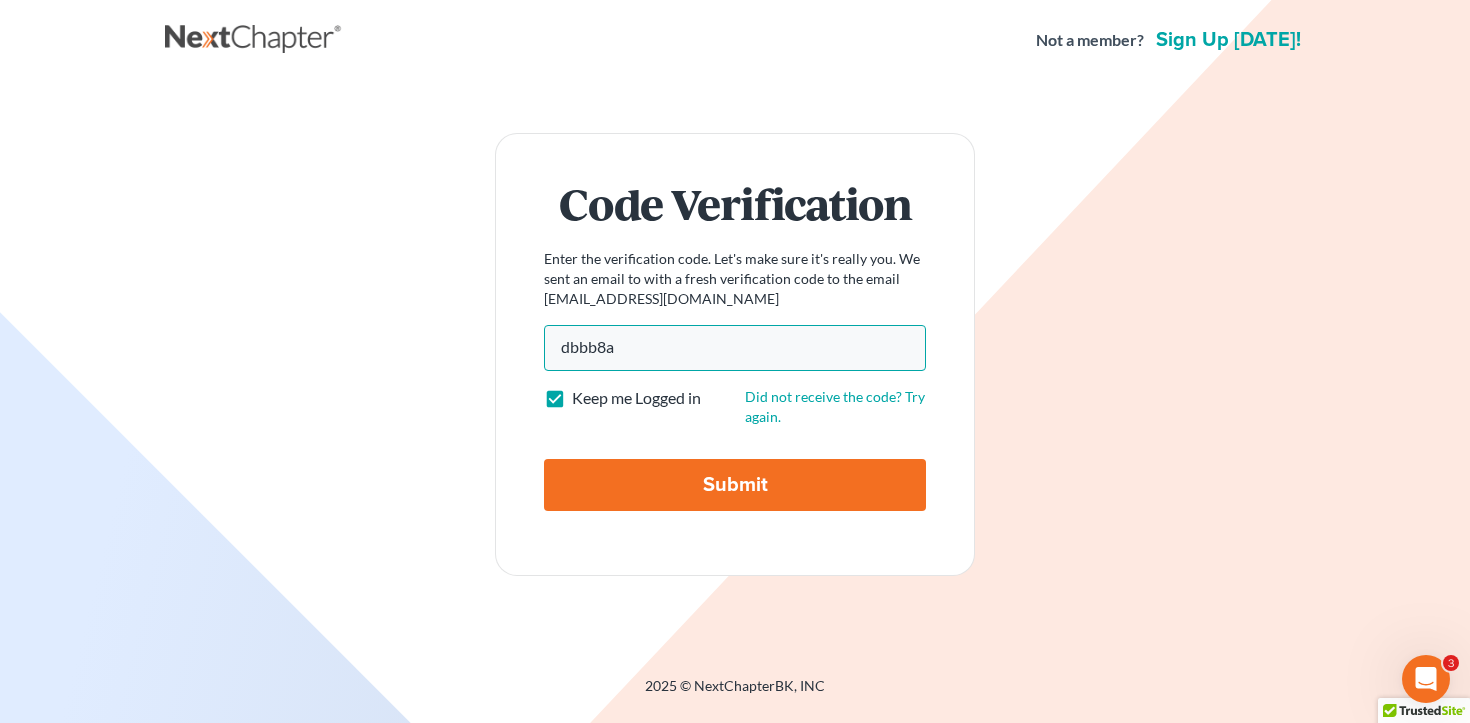 type on "dbbb8a" 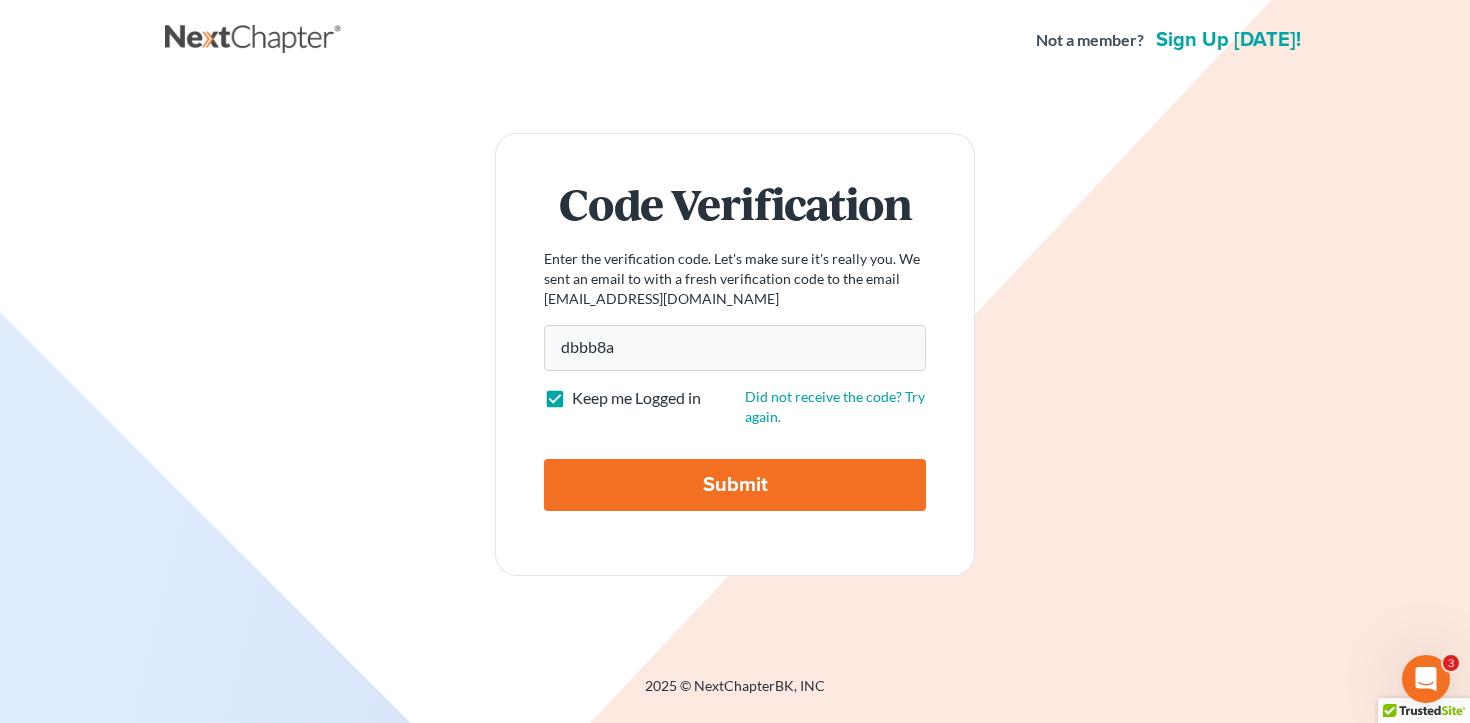 click on "Submit" at bounding box center [735, 485] 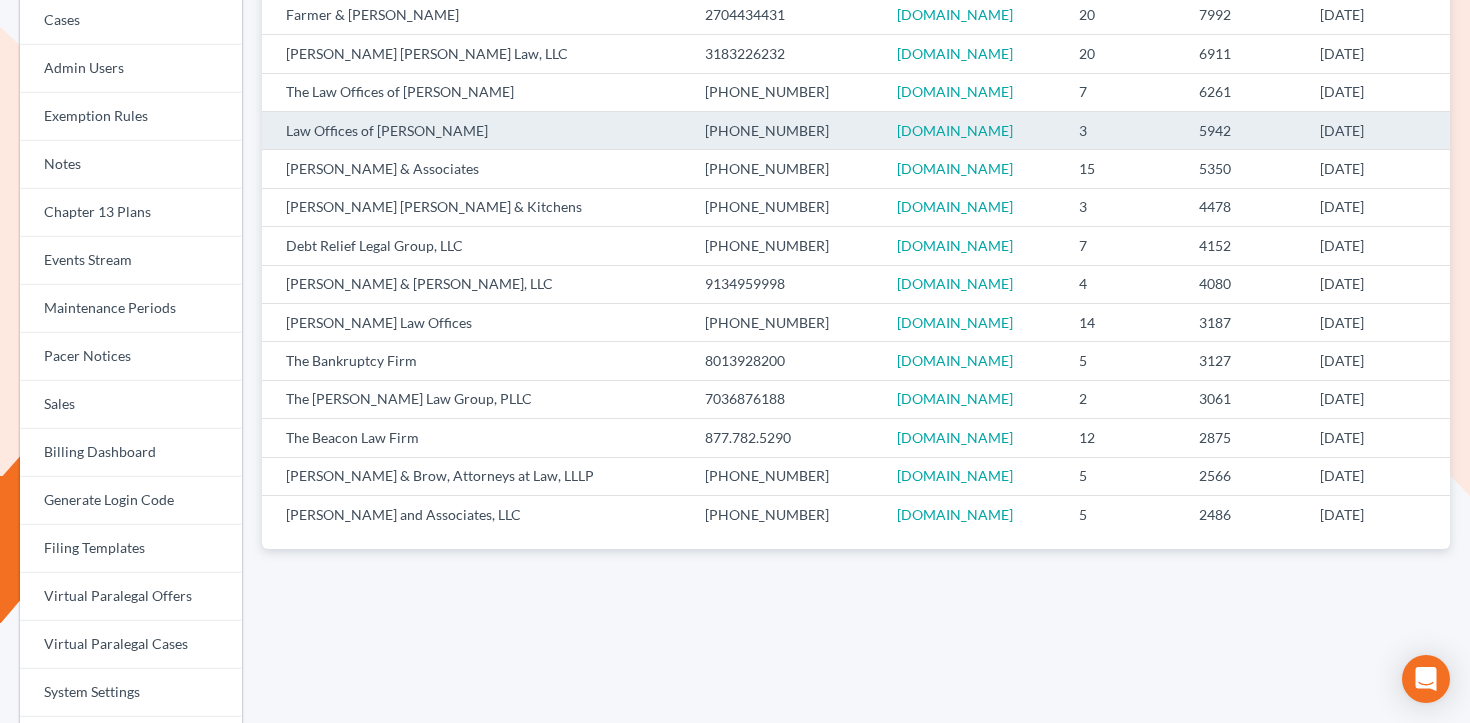 scroll, scrollTop: 466, scrollLeft: 0, axis: vertical 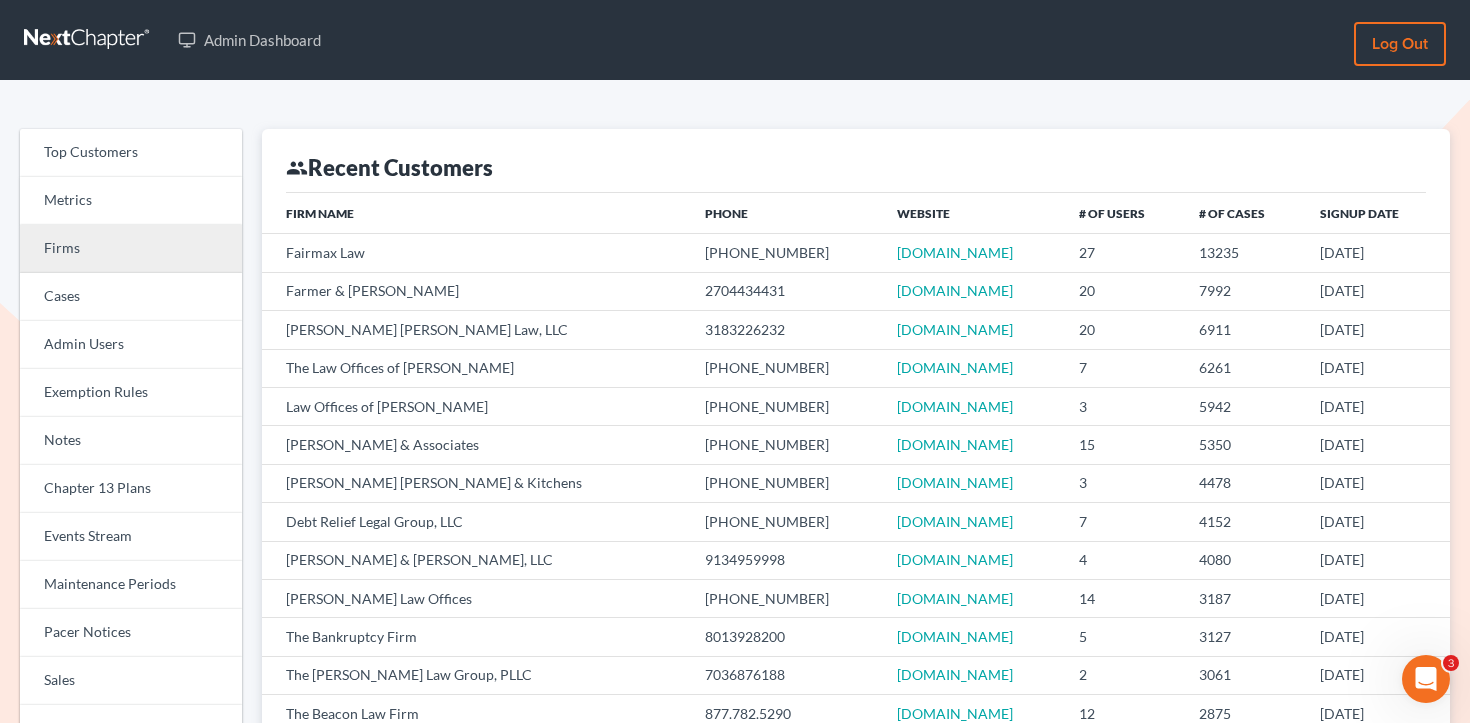 click on "Firms" at bounding box center (131, 249) 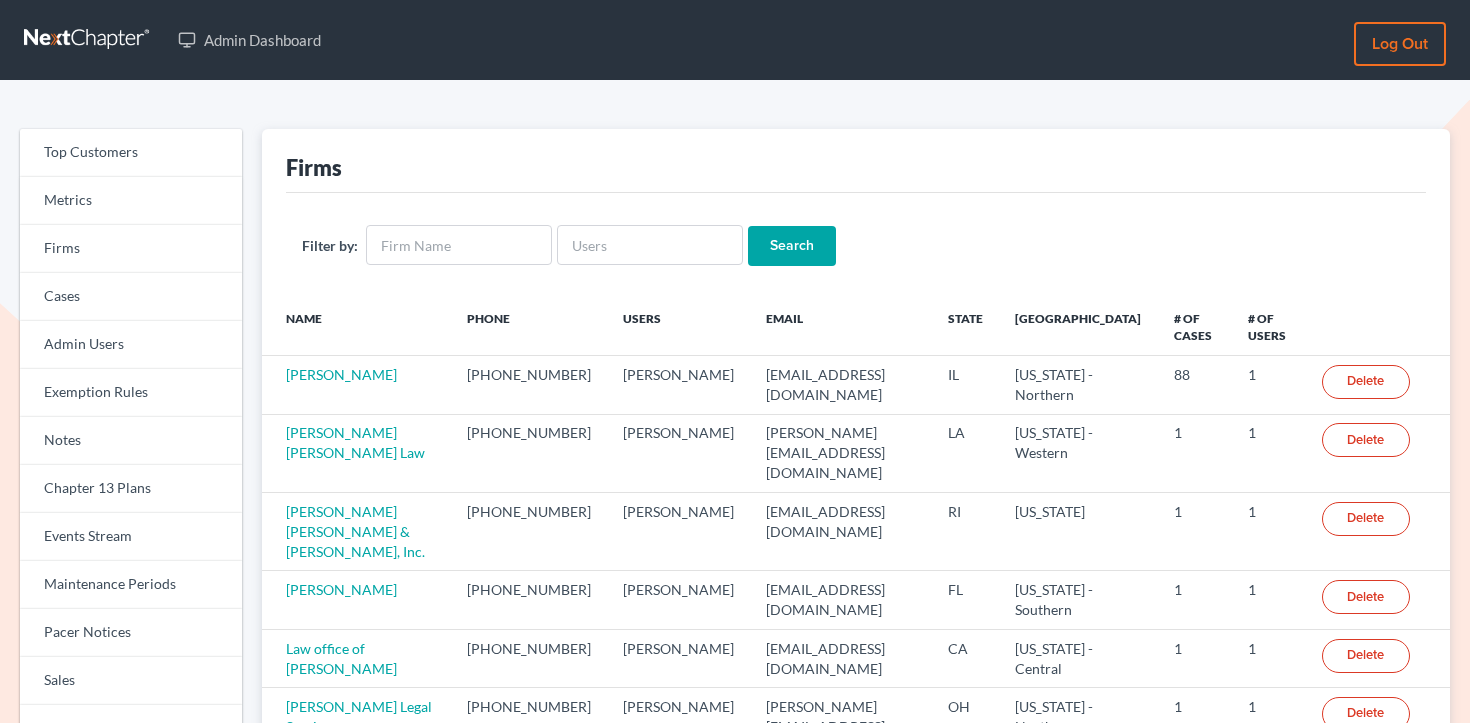 scroll, scrollTop: 0, scrollLeft: 0, axis: both 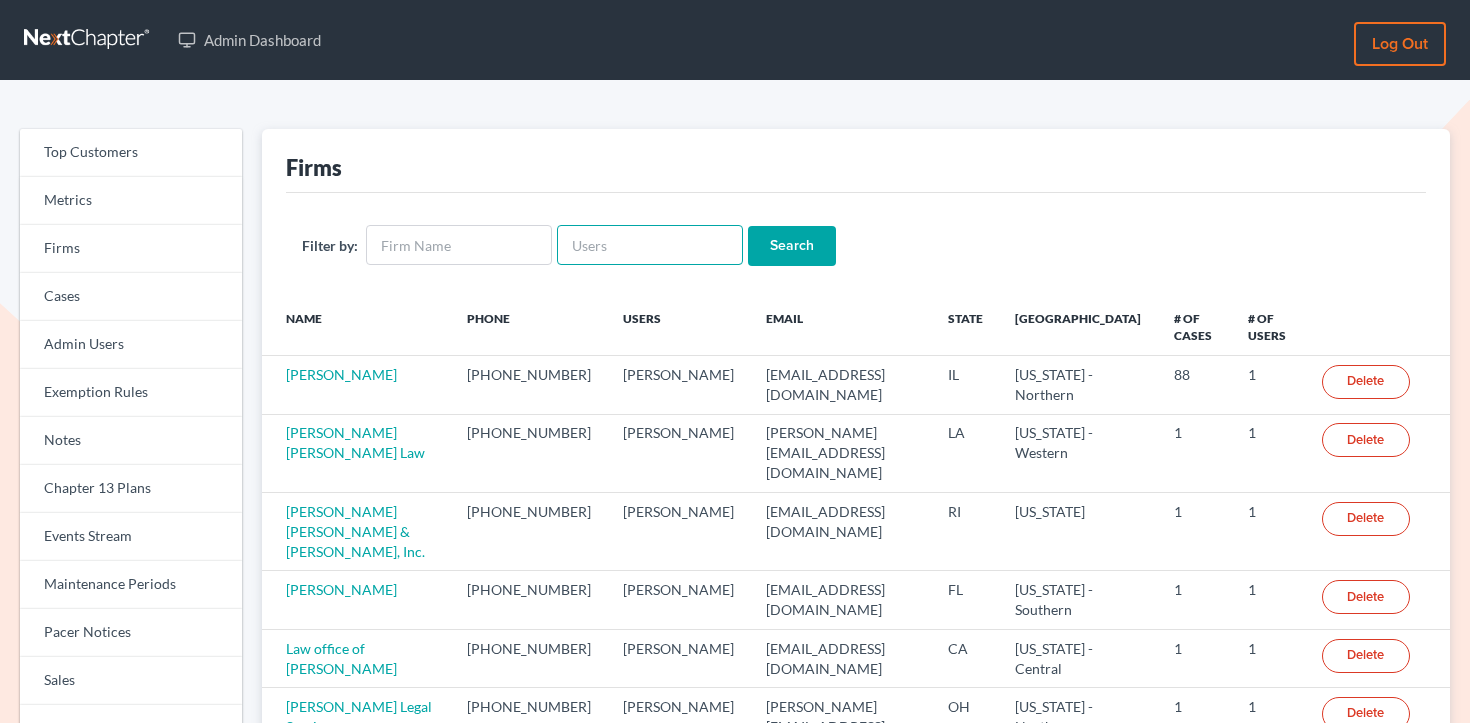 click at bounding box center [650, 245] 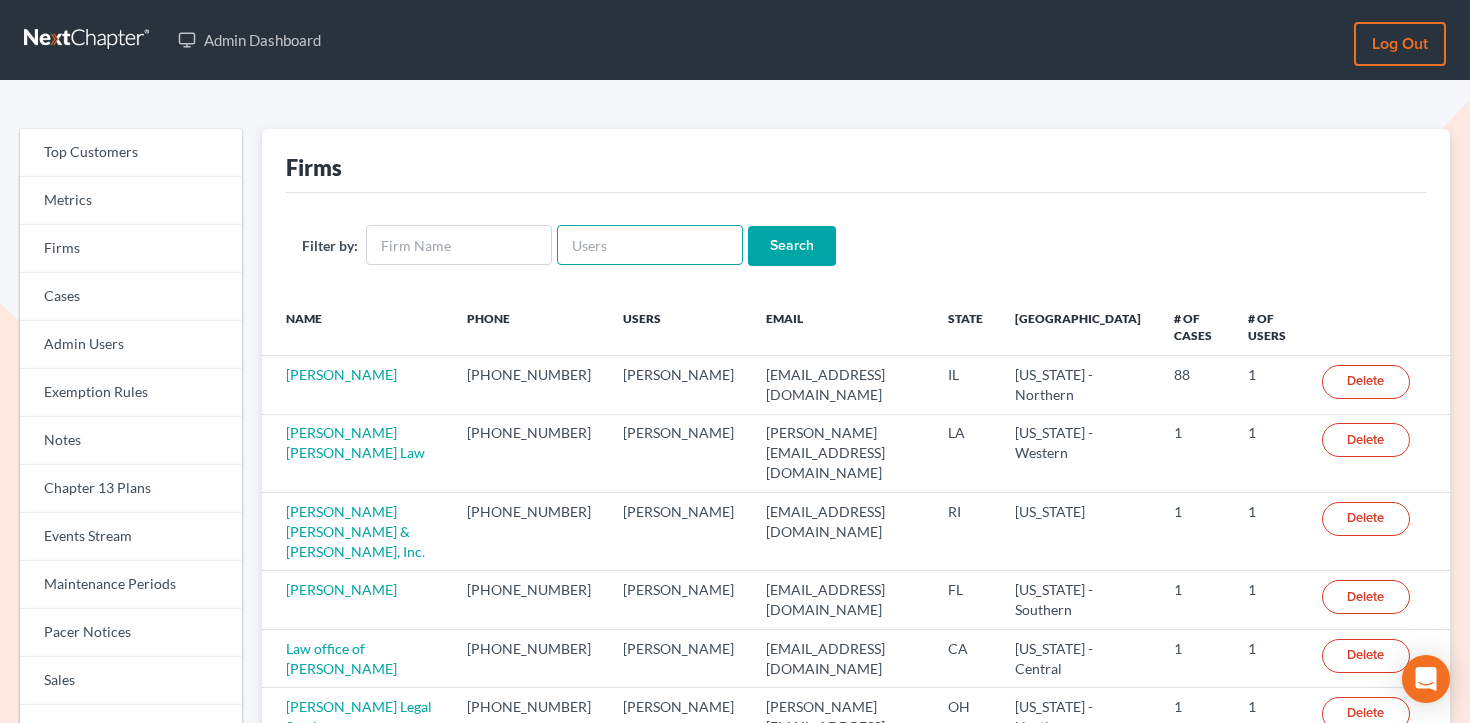 paste on "[EMAIL_ADDRESS][DOMAIN_NAME]" 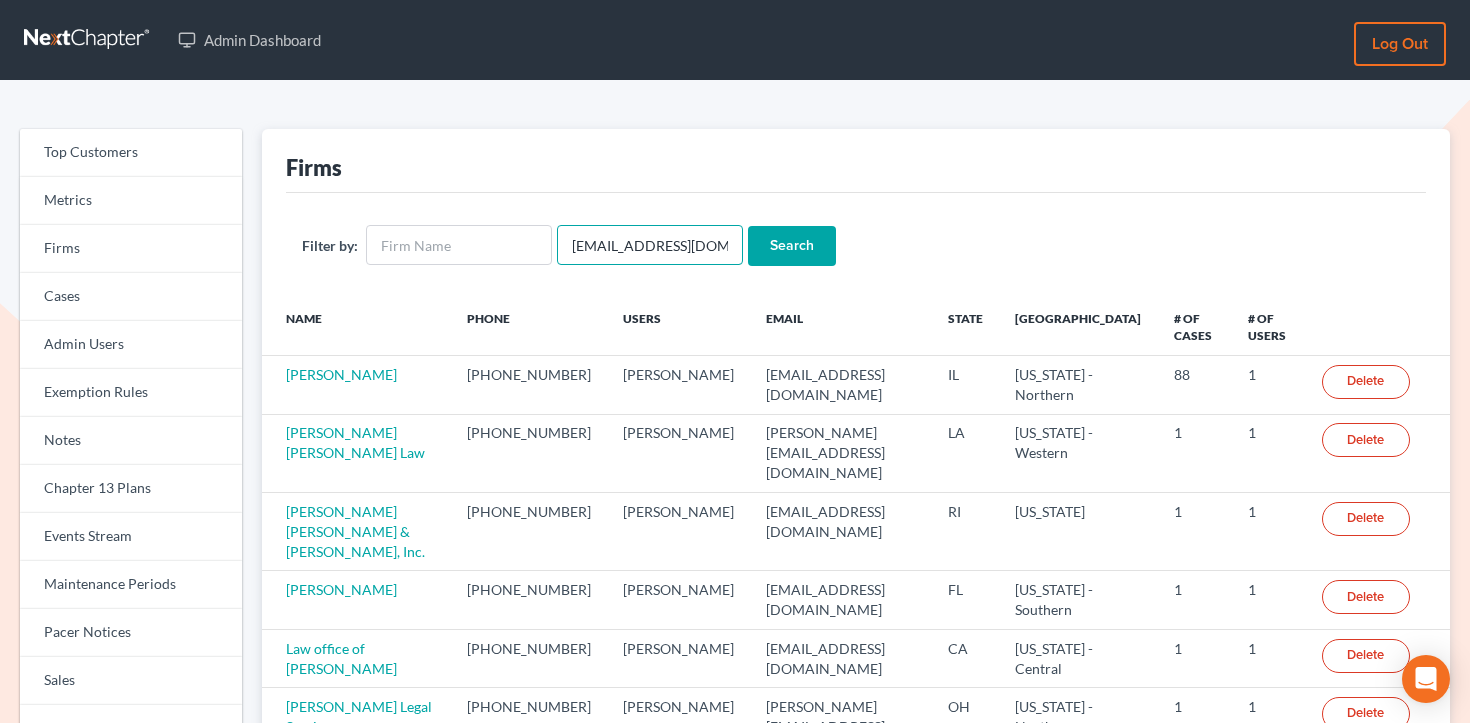 scroll, scrollTop: 0, scrollLeft: 46, axis: horizontal 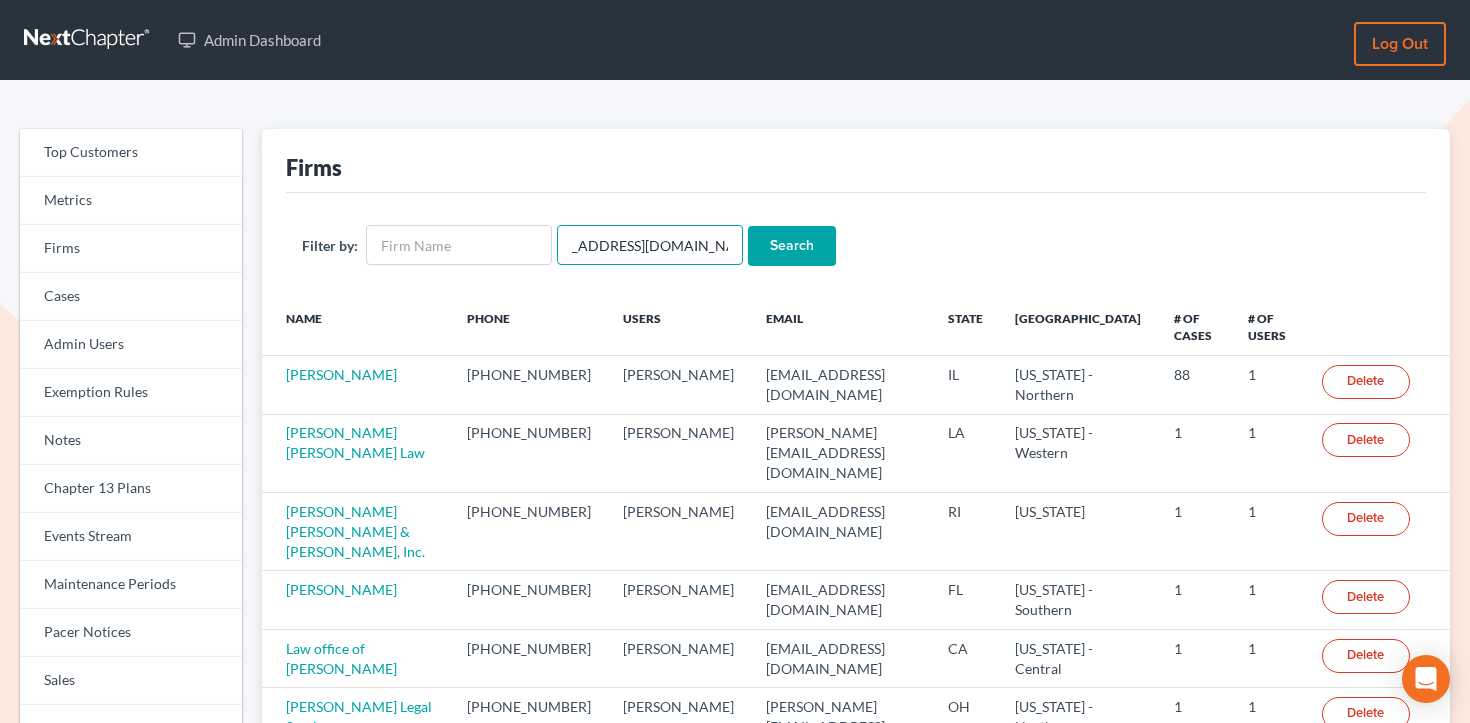 type on "[EMAIL_ADDRESS][DOMAIN_NAME]" 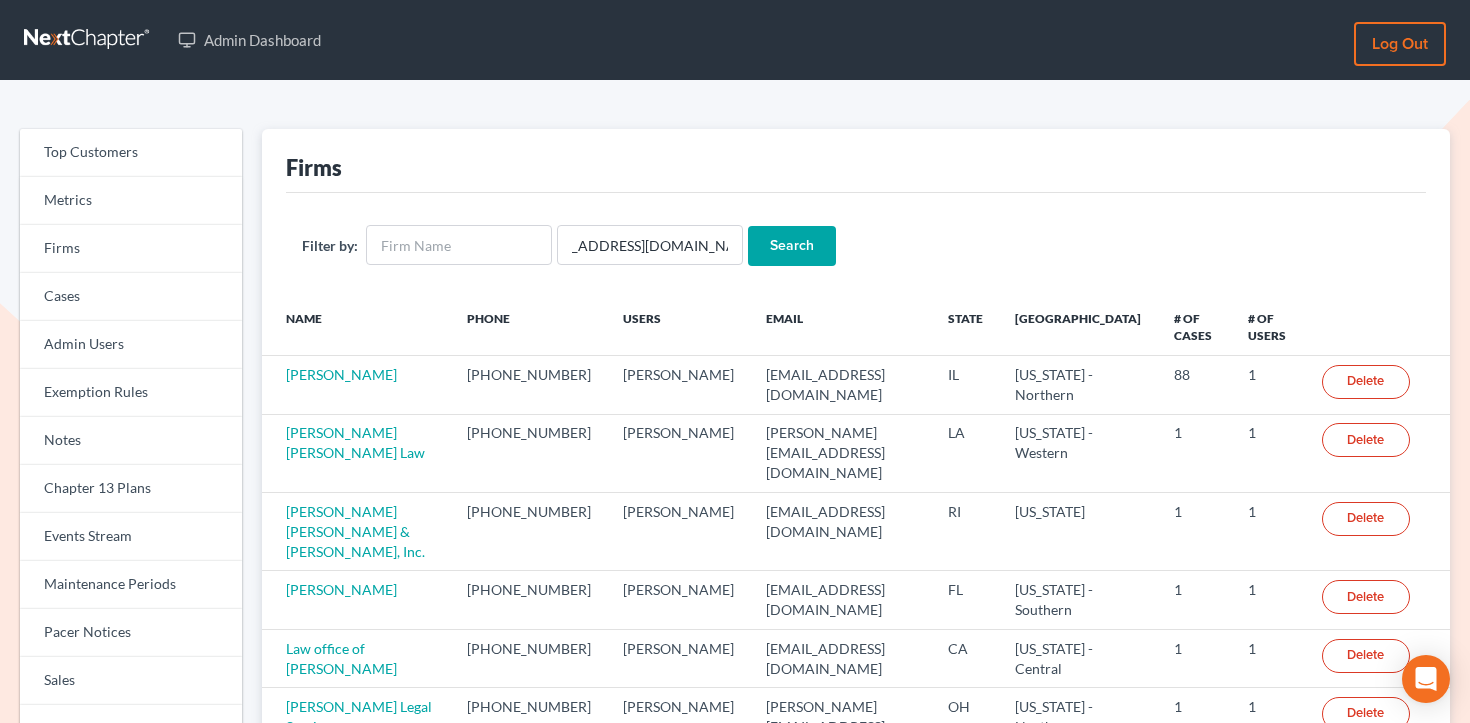 scroll, scrollTop: 0, scrollLeft: 0, axis: both 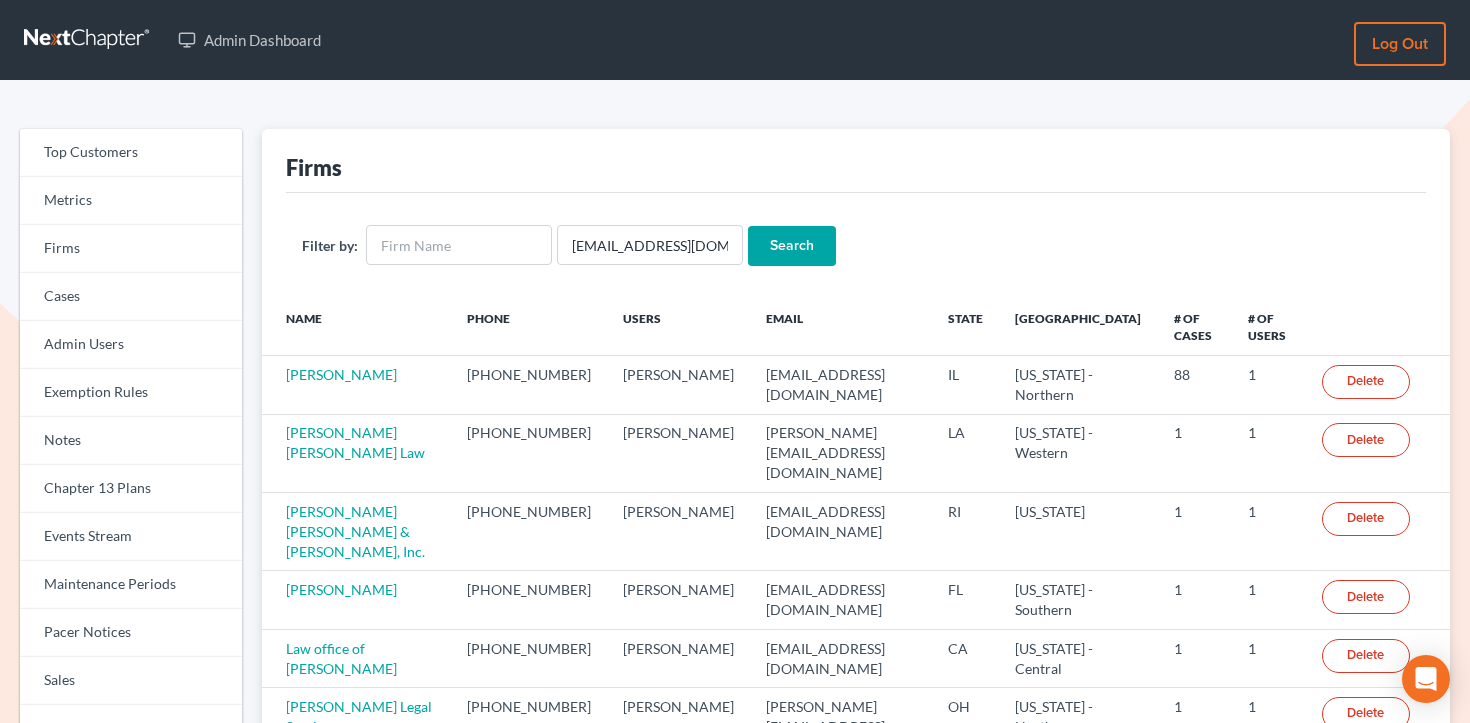 click on "Search" at bounding box center (792, 246) 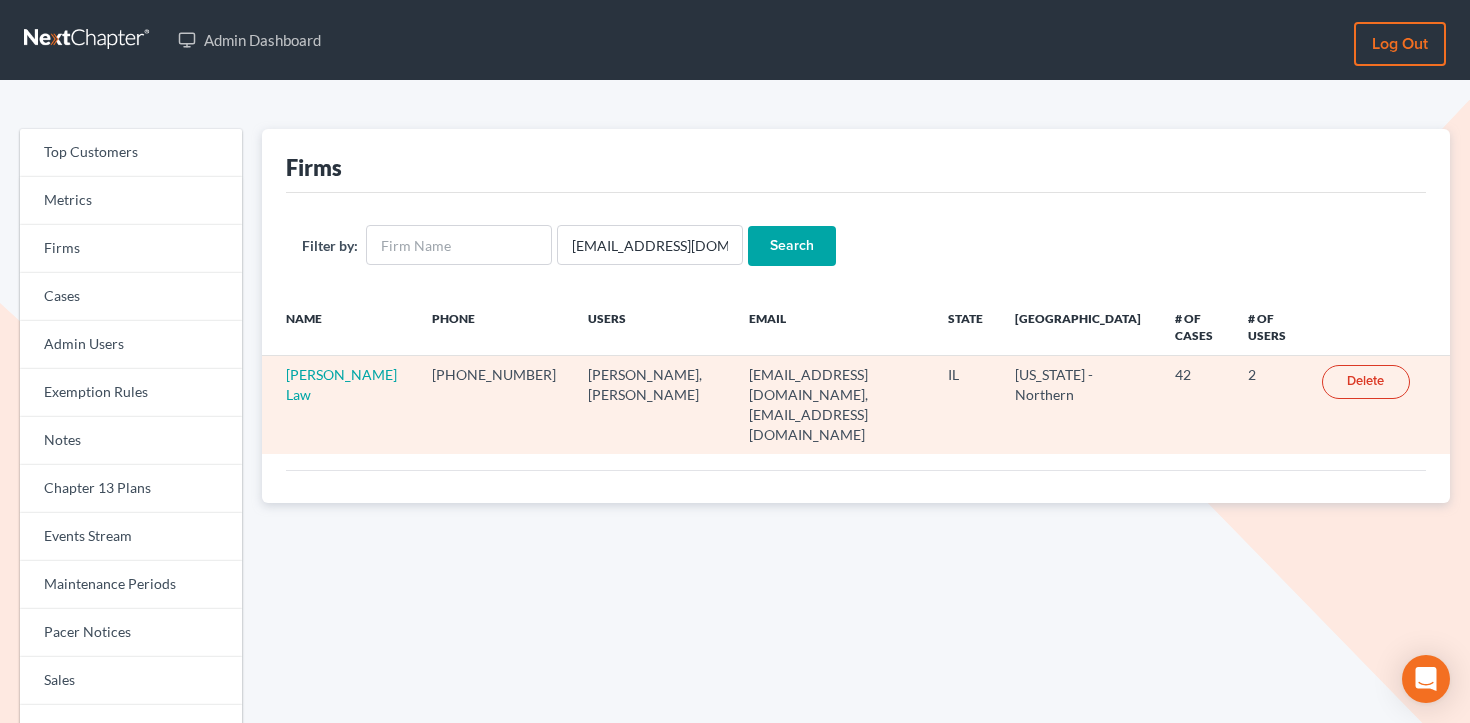 scroll, scrollTop: 0, scrollLeft: 0, axis: both 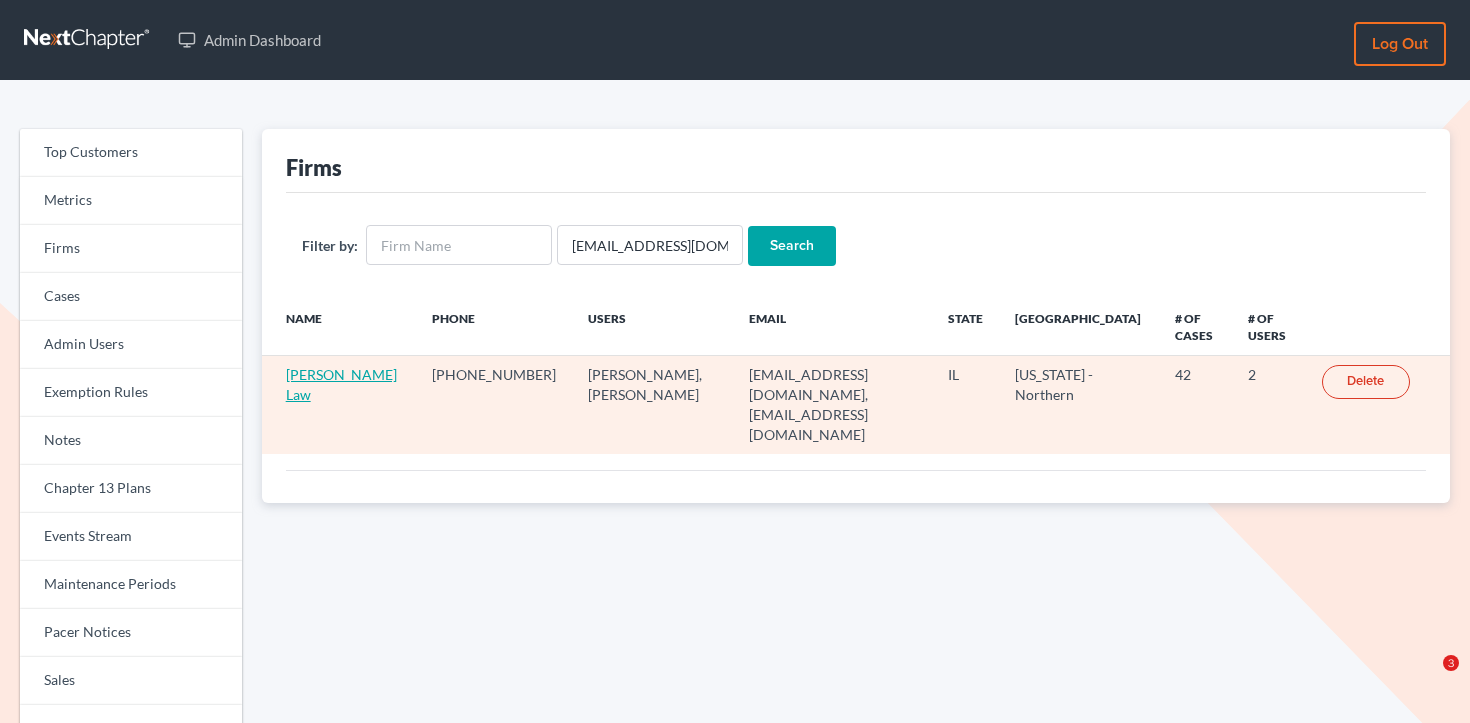 click on "[PERSON_NAME] Law" at bounding box center [341, 384] 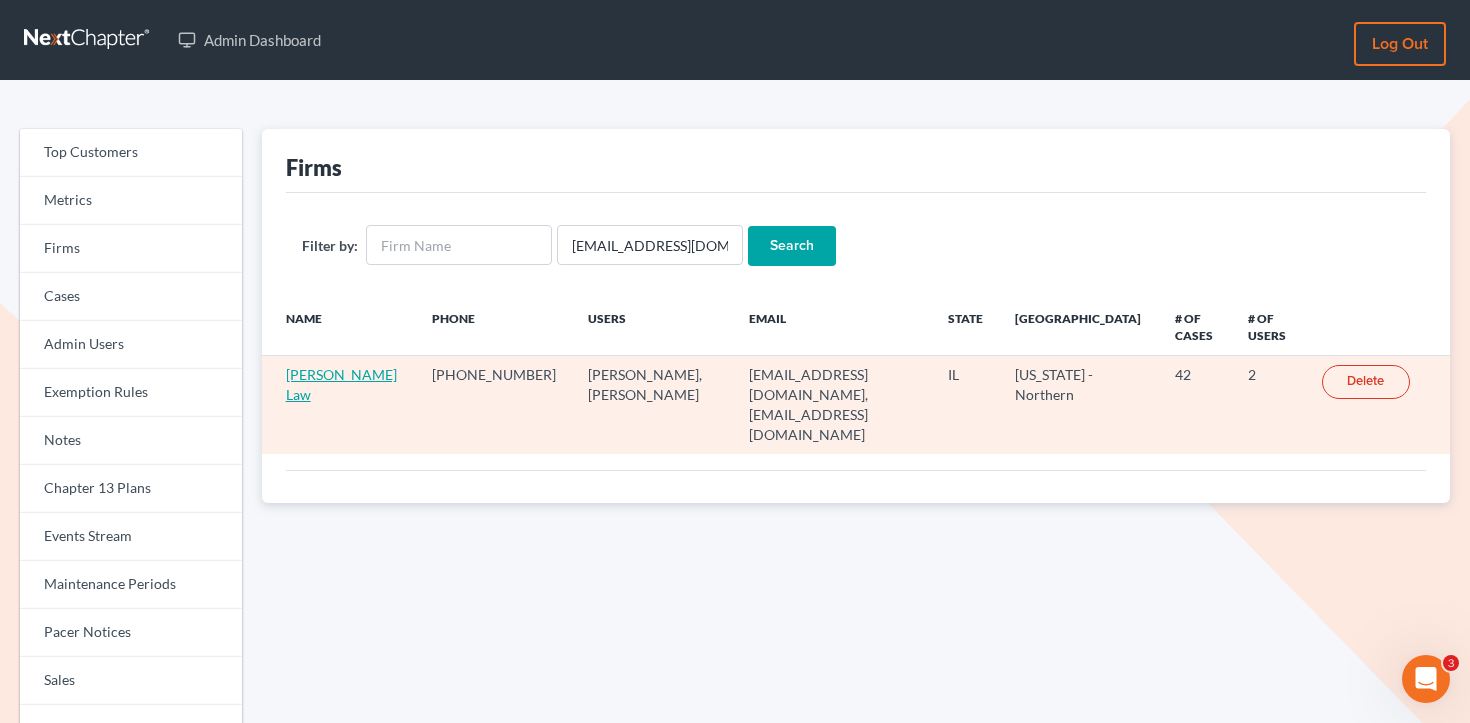 scroll, scrollTop: 0, scrollLeft: 0, axis: both 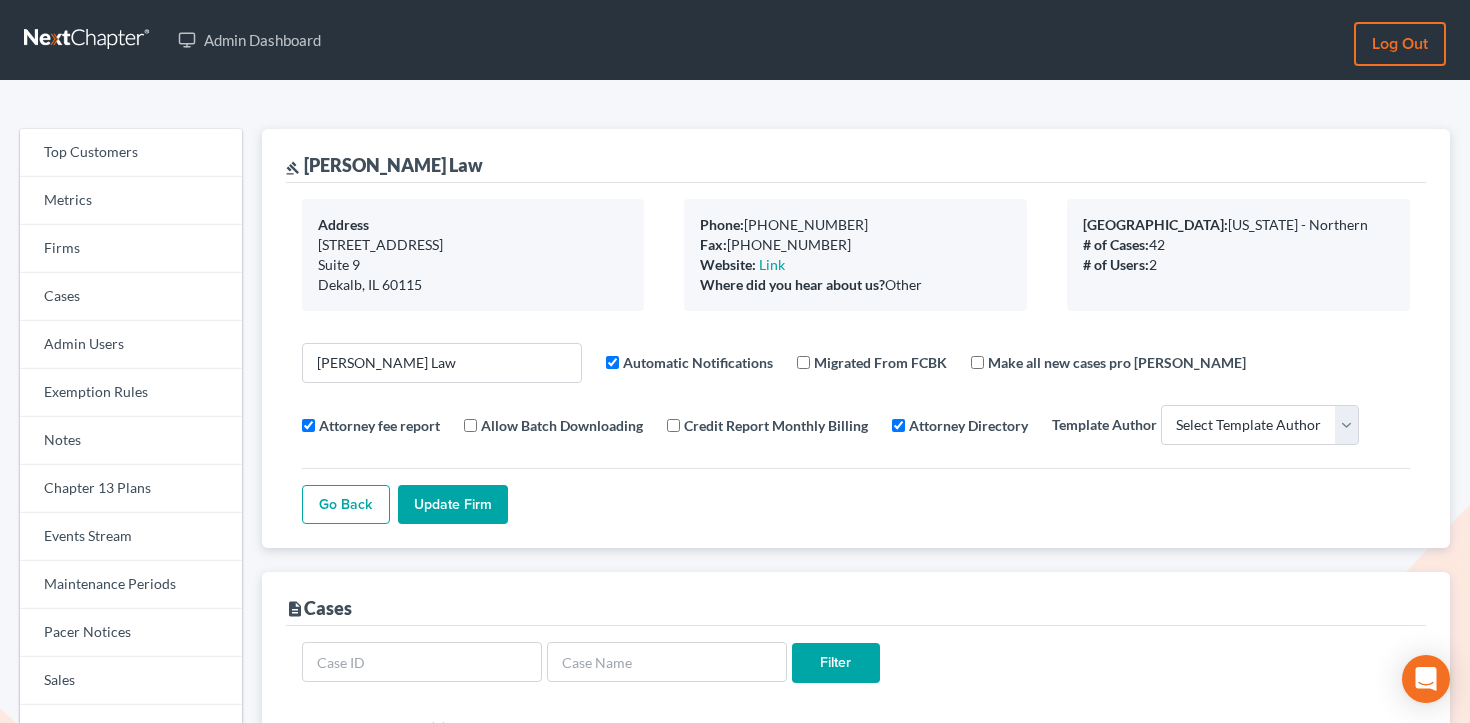 select 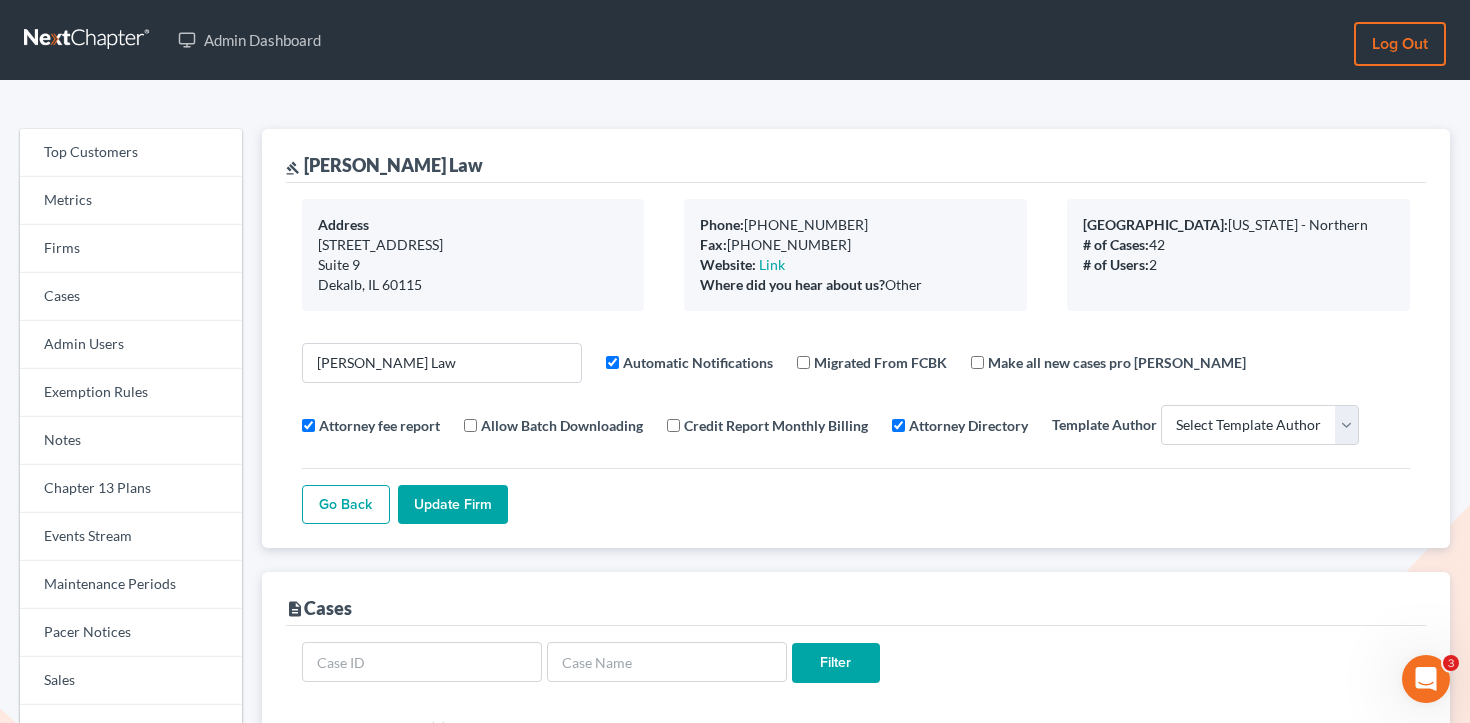 scroll, scrollTop: 0, scrollLeft: 0, axis: both 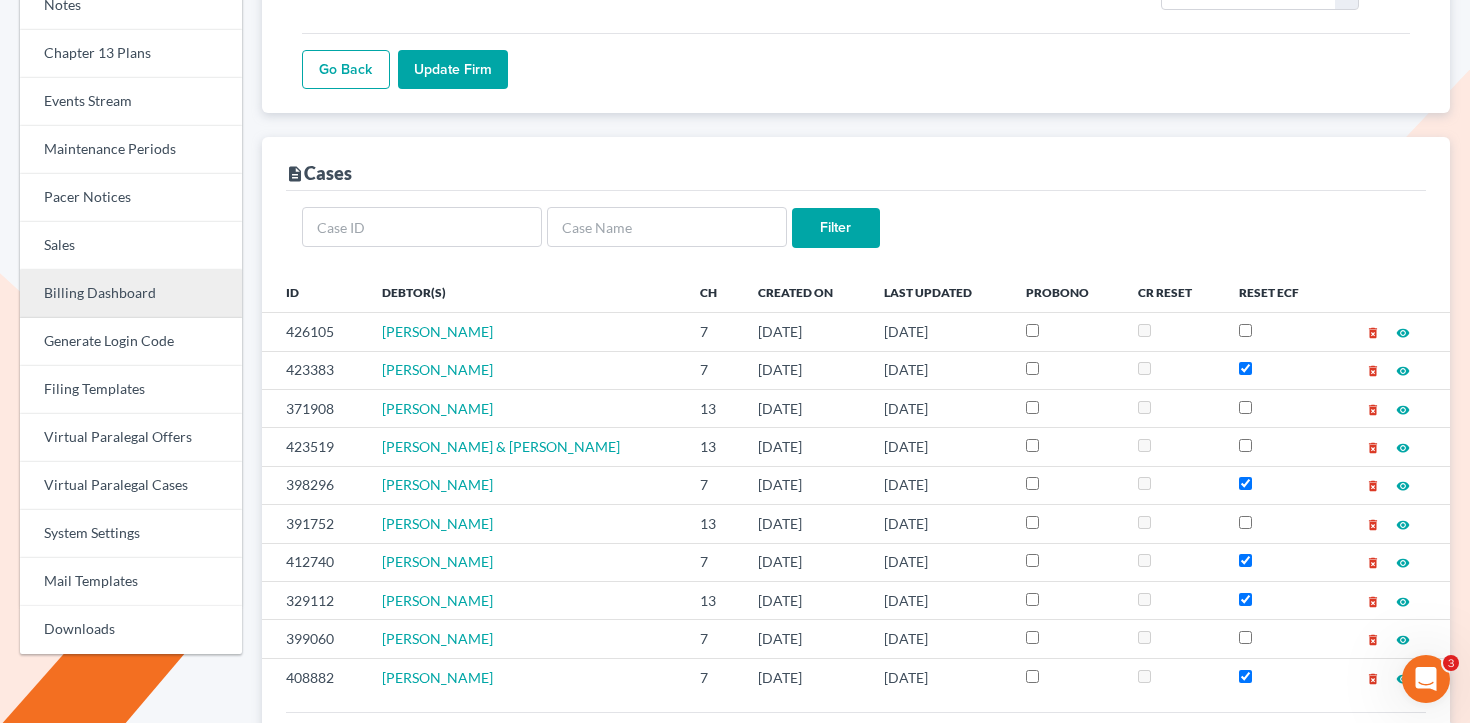 click on "Billing Dashboard" at bounding box center (131, 294) 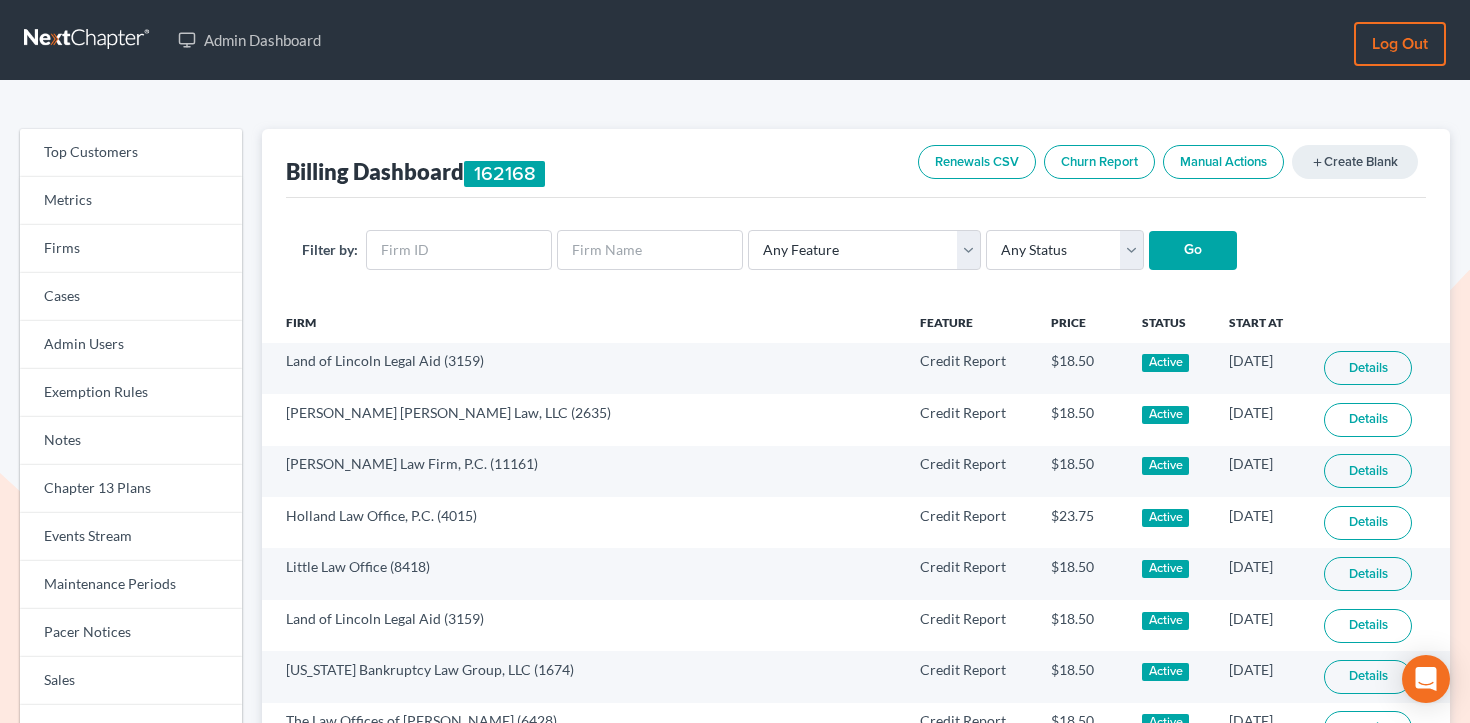 scroll, scrollTop: 0, scrollLeft: 0, axis: both 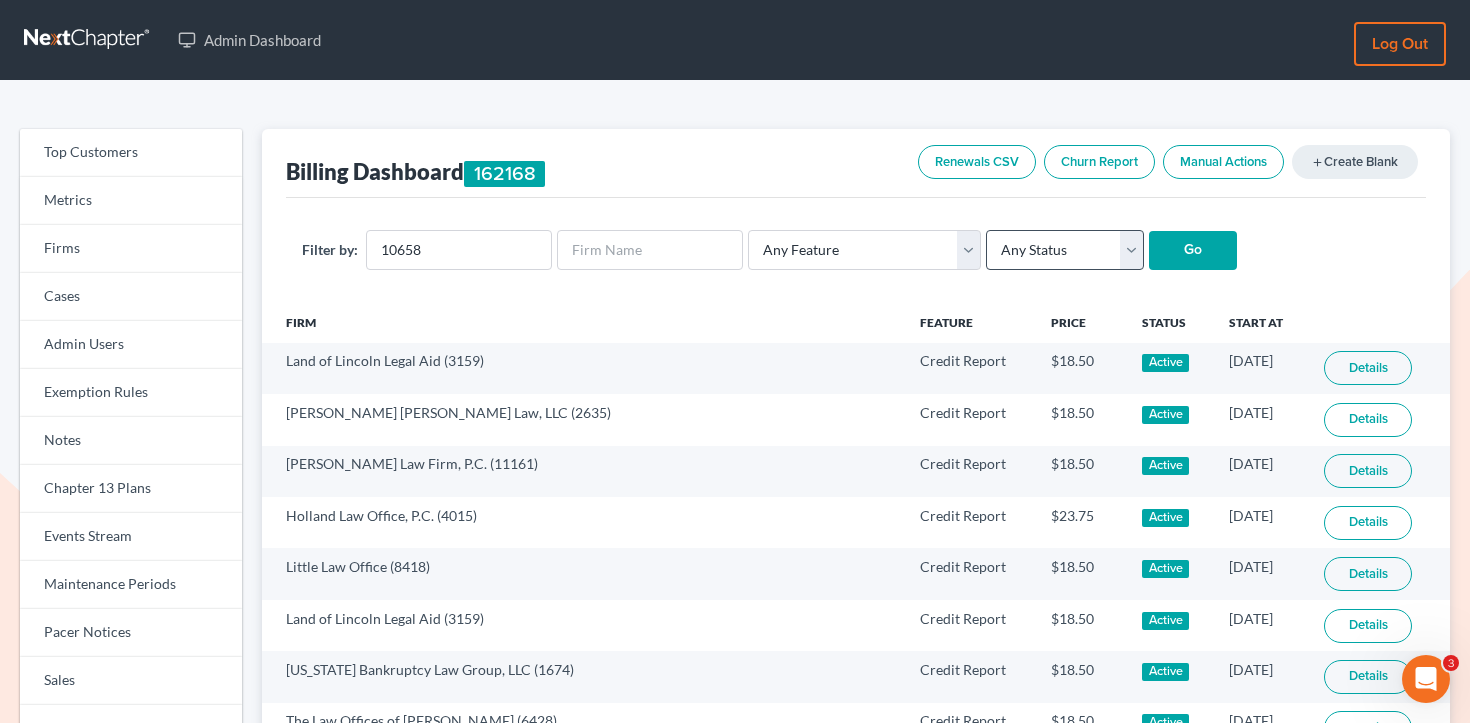 type on "10658" 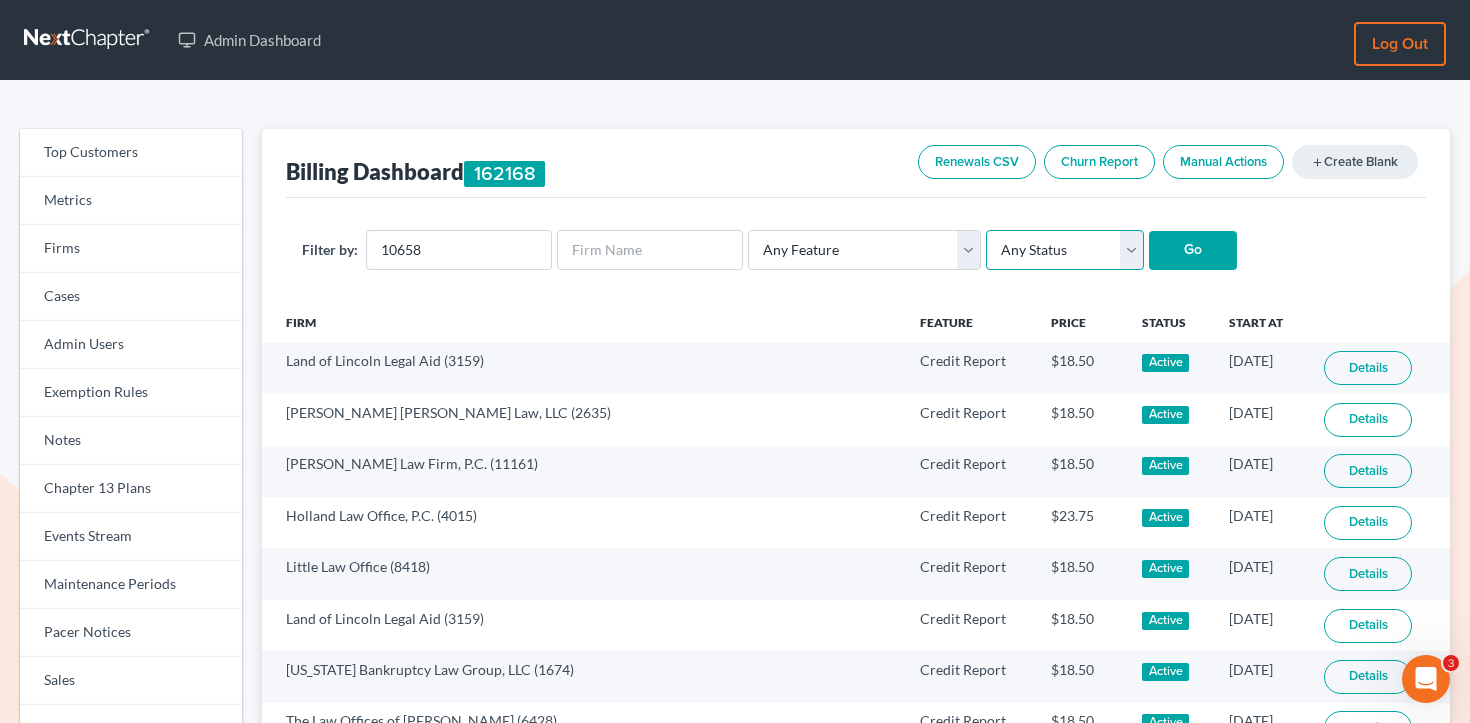 click on "Any Status
Active
Inactive
Pending
Expired
Error
Pending Charges" at bounding box center [1065, 250] 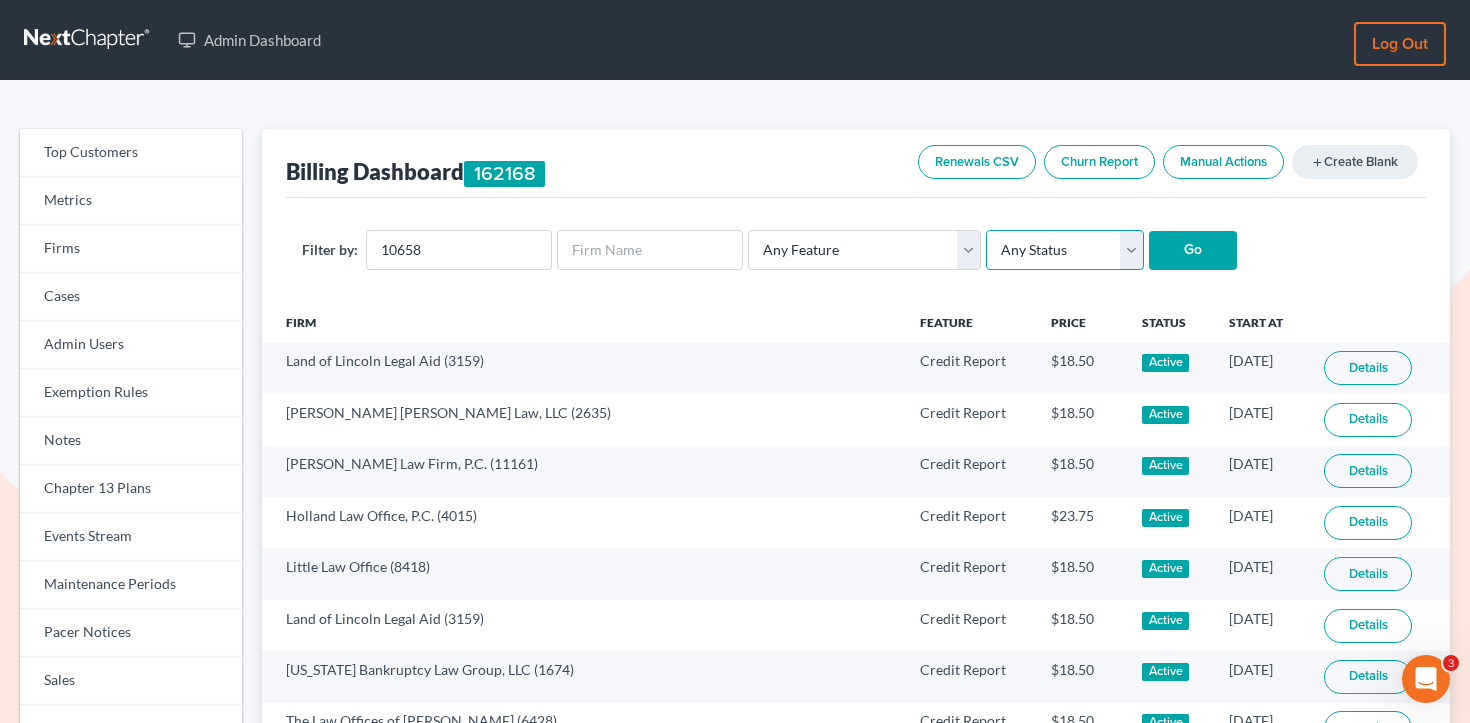 select on "active" 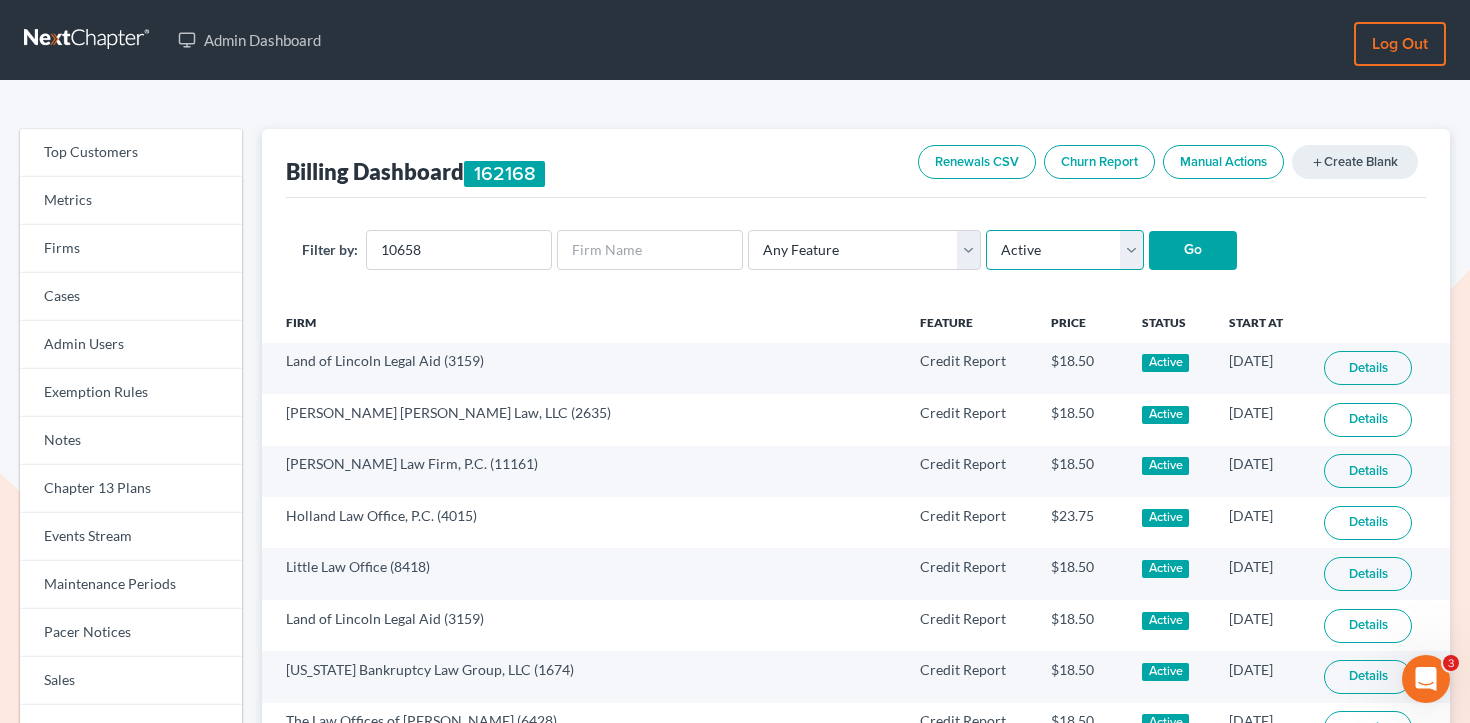 click on "Any Status
Active
Inactive
Pending
Expired
Error
Pending Charges" at bounding box center [1065, 250] 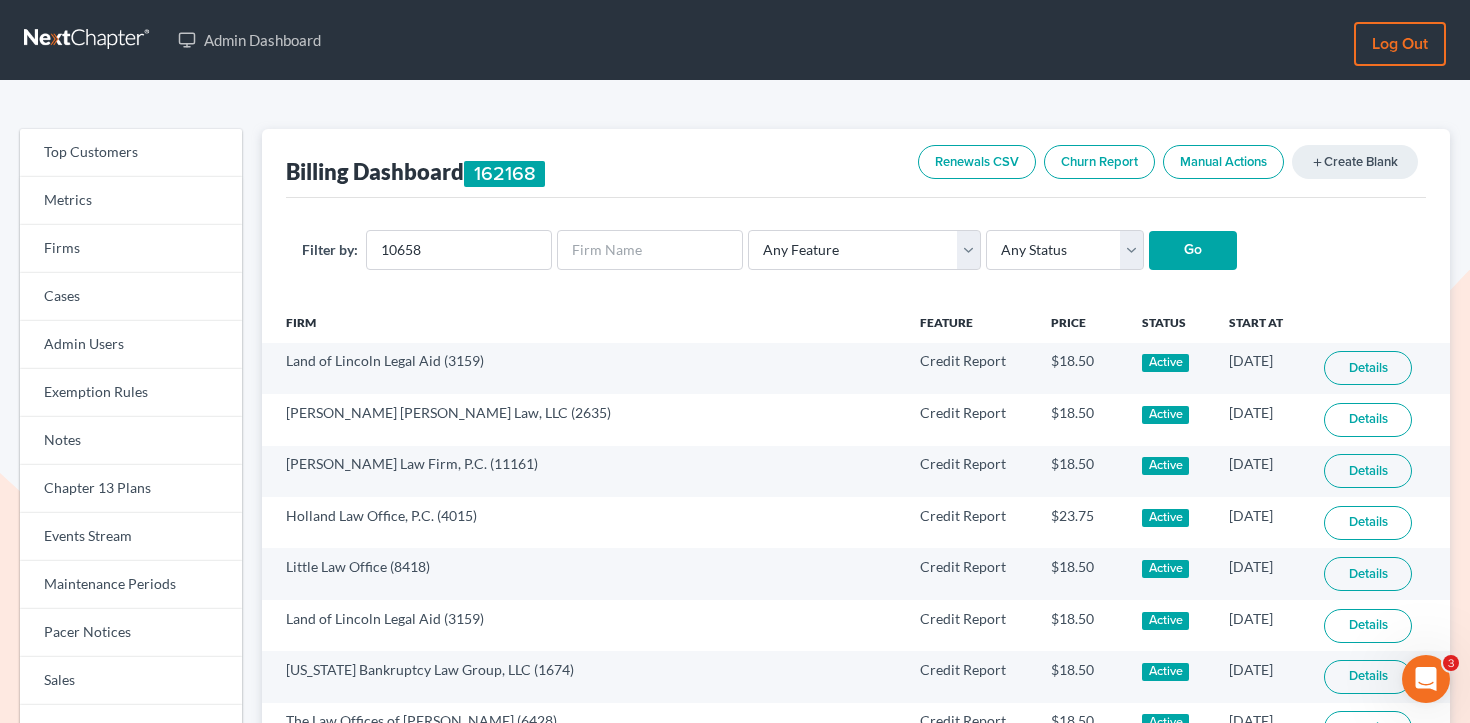 click on "Filter by: 10658 Any Feature
Start Plus Plan
Pro Plus Plan
Whoa Plan
Credit Report
Credit Report Monthly
Final Packet
ECF Full
ECF Emergency
Chapter 13 Plan
MyChapter
NextMessage
NextMessage - Campaign
Pacer Notices
Doc Creator
Virtual Paralegal
Virtual Paralegal - Hourly
Virtual Paralegal Annual 5
Virtual Paralegal Annual 10
Virtual Paralegal Annual 15
Virtual Paralegal Annual 15+
Concierge
Case Transfer
Additional User
Additional User Loyalty
Start Plan (Loyalty)
Grow Plan (Loyalty)
Pro Plan (Loyalty)
Start Plan
Grow Plan
Pro Plan
Whoa Plan (Loyalty)
Doc Pro Monthly
Doc Whoa Monthly
Doc Pro
Doc Whoa
Form Suite
Pro Basic 1 - 4
Pro Basic 5 - 11
Pro Basic 12+
Pro Plus 1 - 11
Pro Plus 12+ Any Status
Active
Inactive
Pending
Expired
Error
Pending Charges Go" at bounding box center [856, 250] 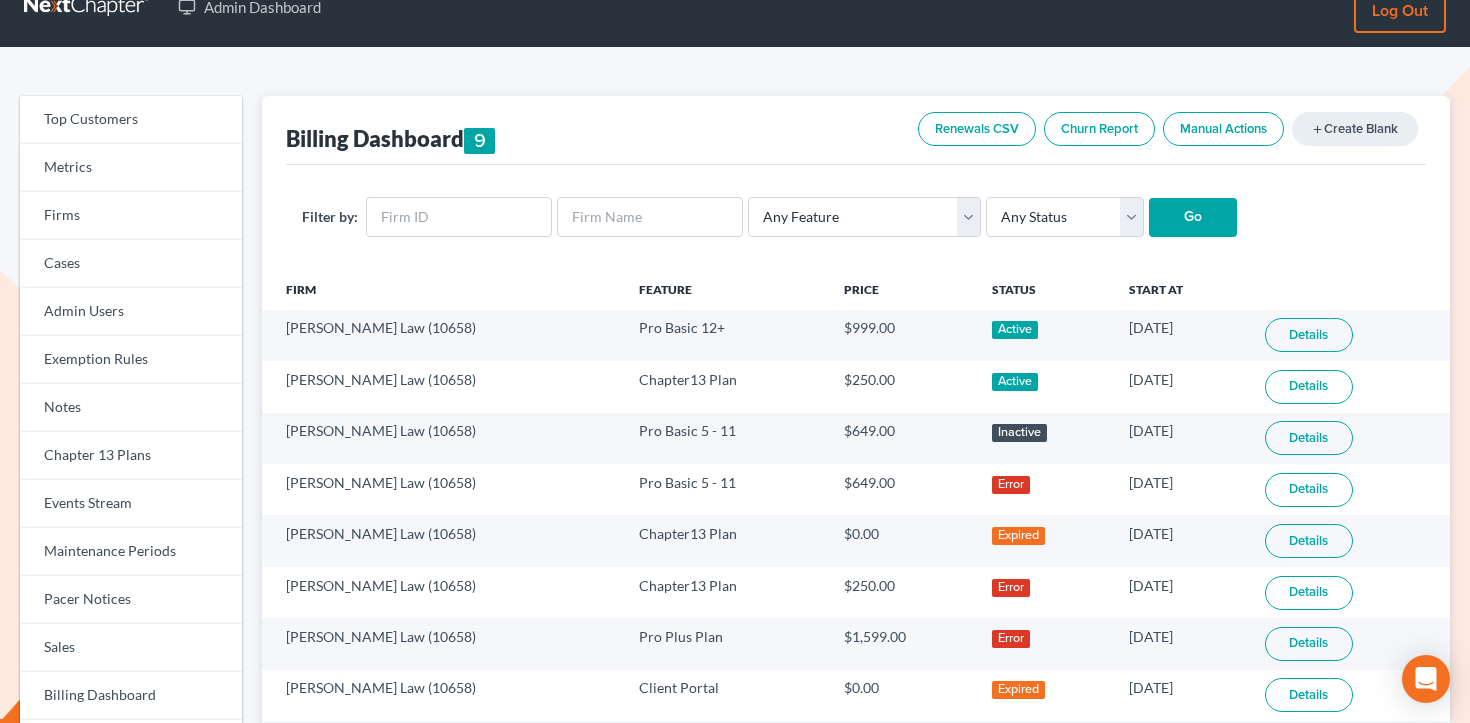 scroll, scrollTop: 69, scrollLeft: 0, axis: vertical 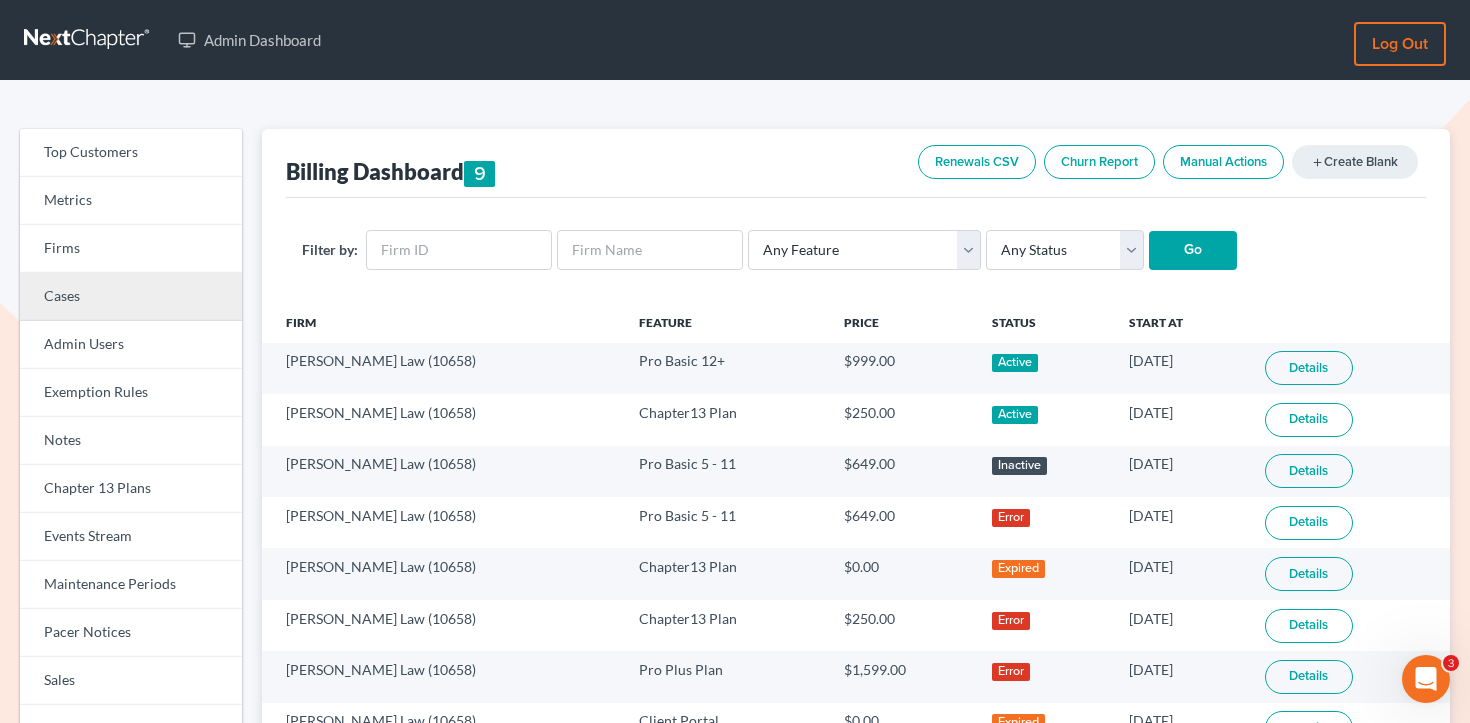 click on "Cases" at bounding box center [131, 297] 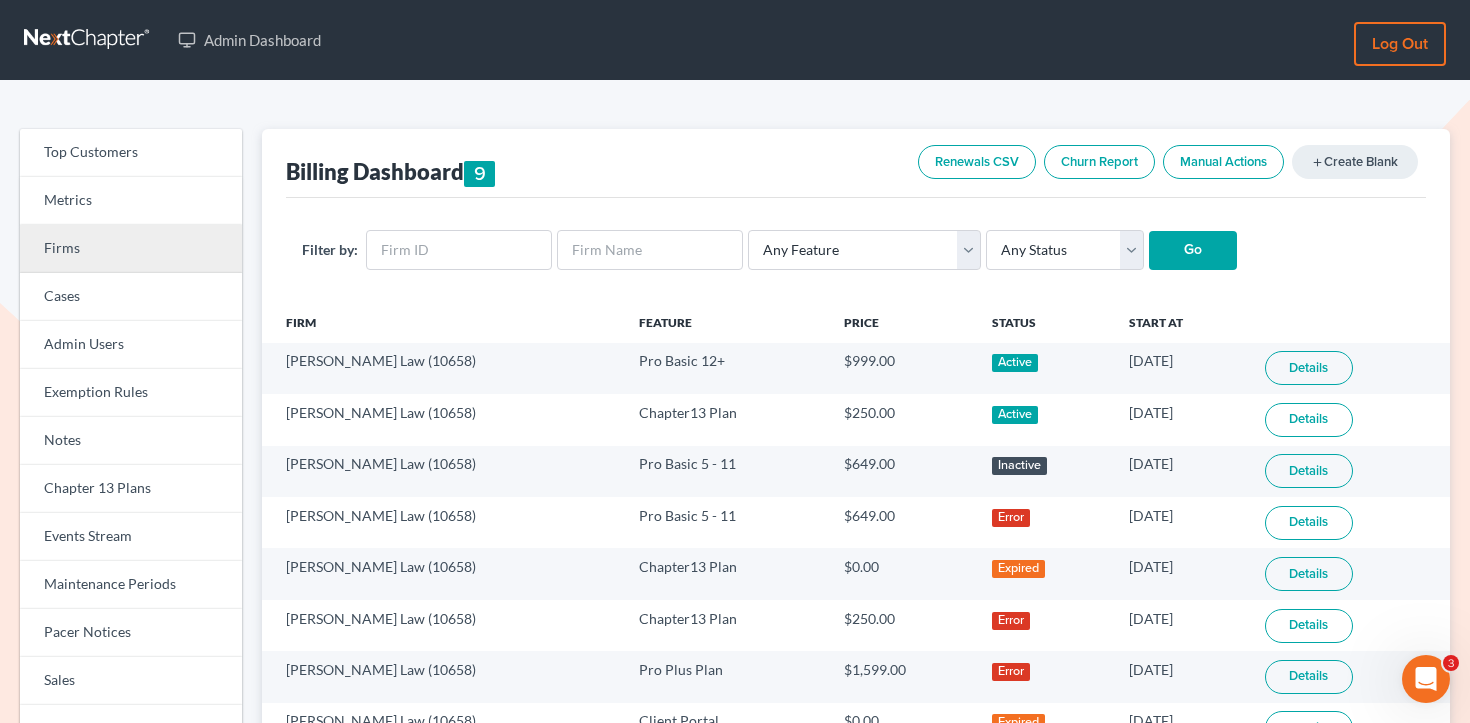 click on "Firms" at bounding box center [131, 249] 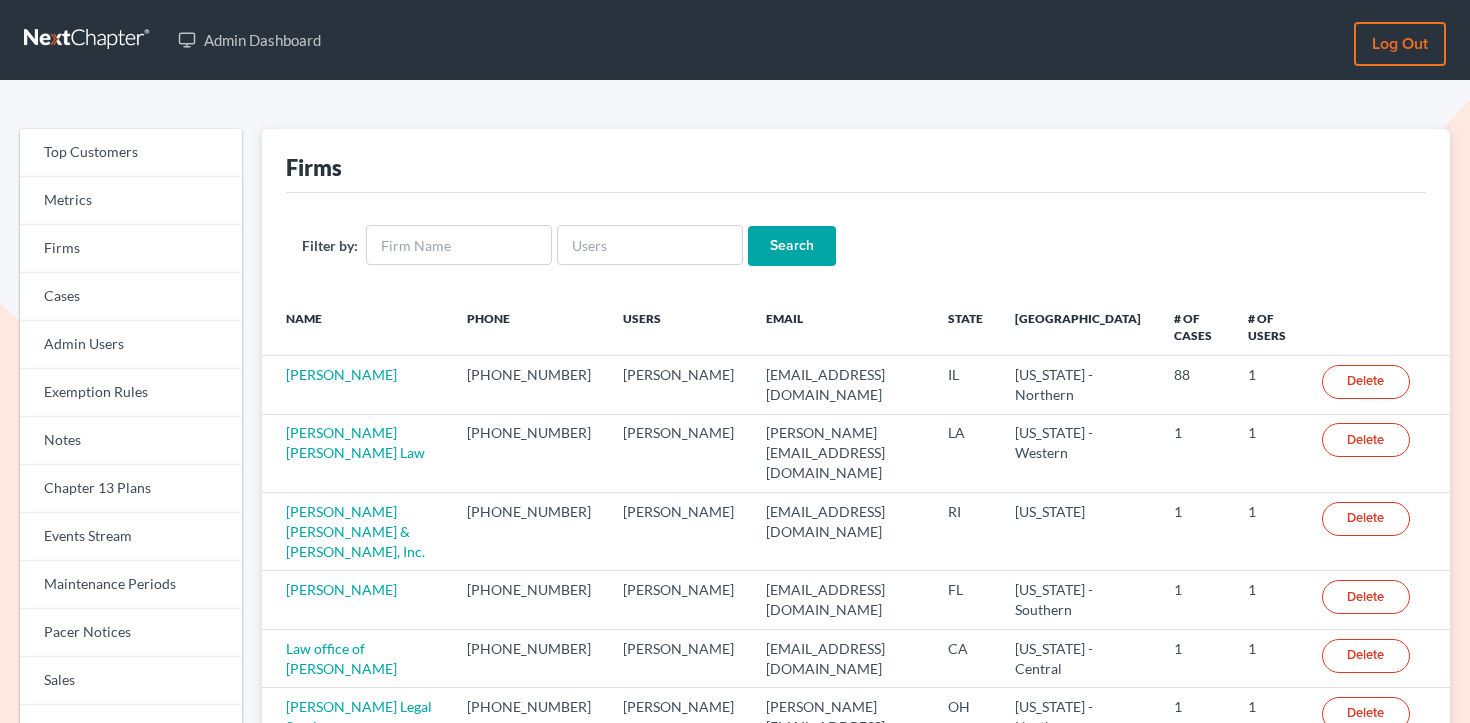 scroll, scrollTop: 0, scrollLeft: 0, axis: both 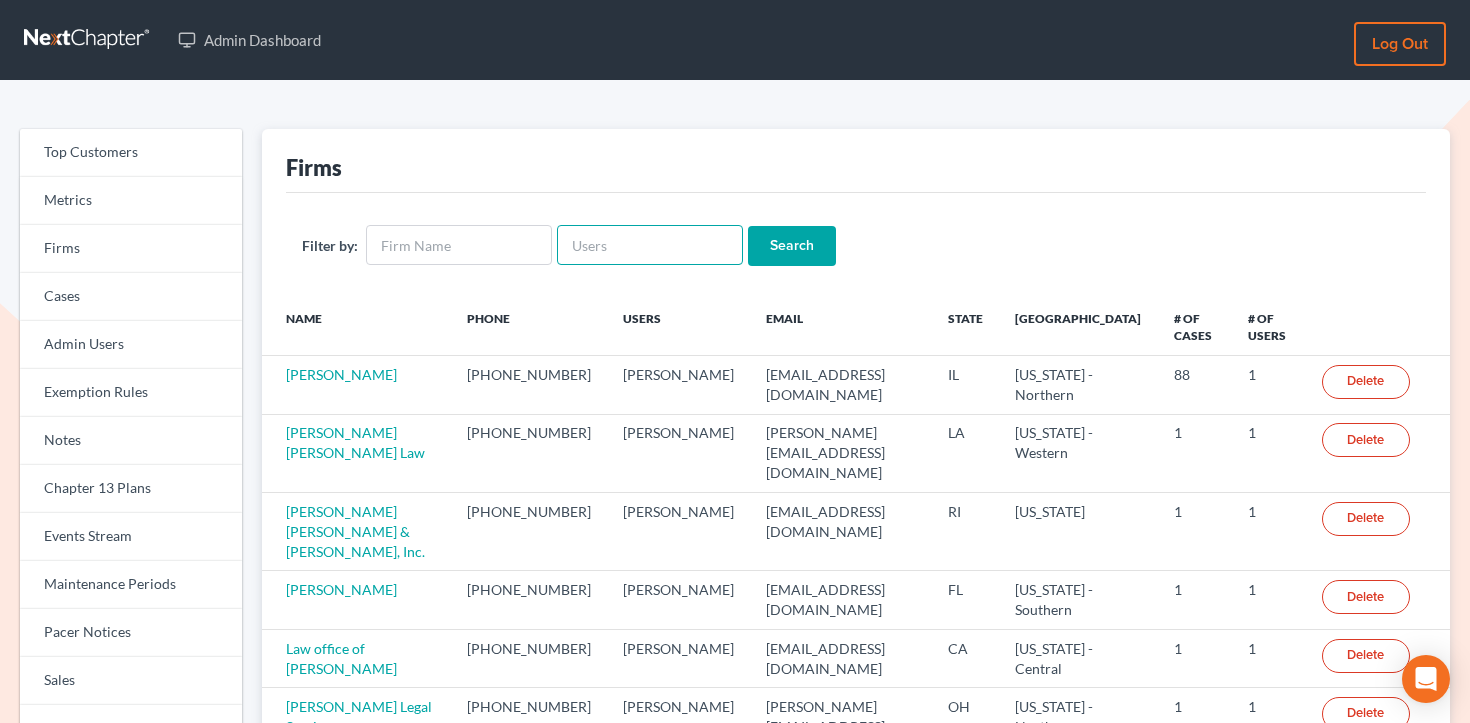 click at bounding box center (650, 245) 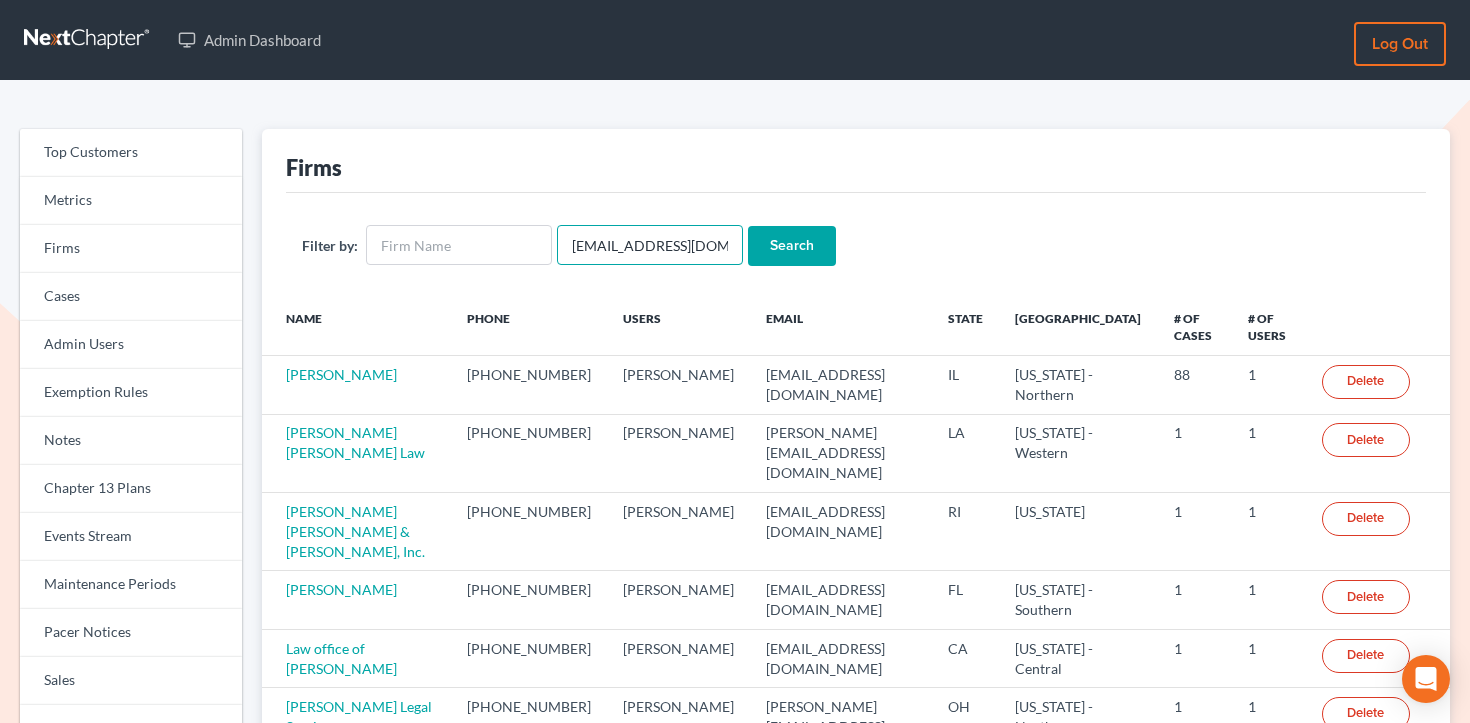 scroll, scrollTop: 0, scrollLeft: 22, axis: horizontal 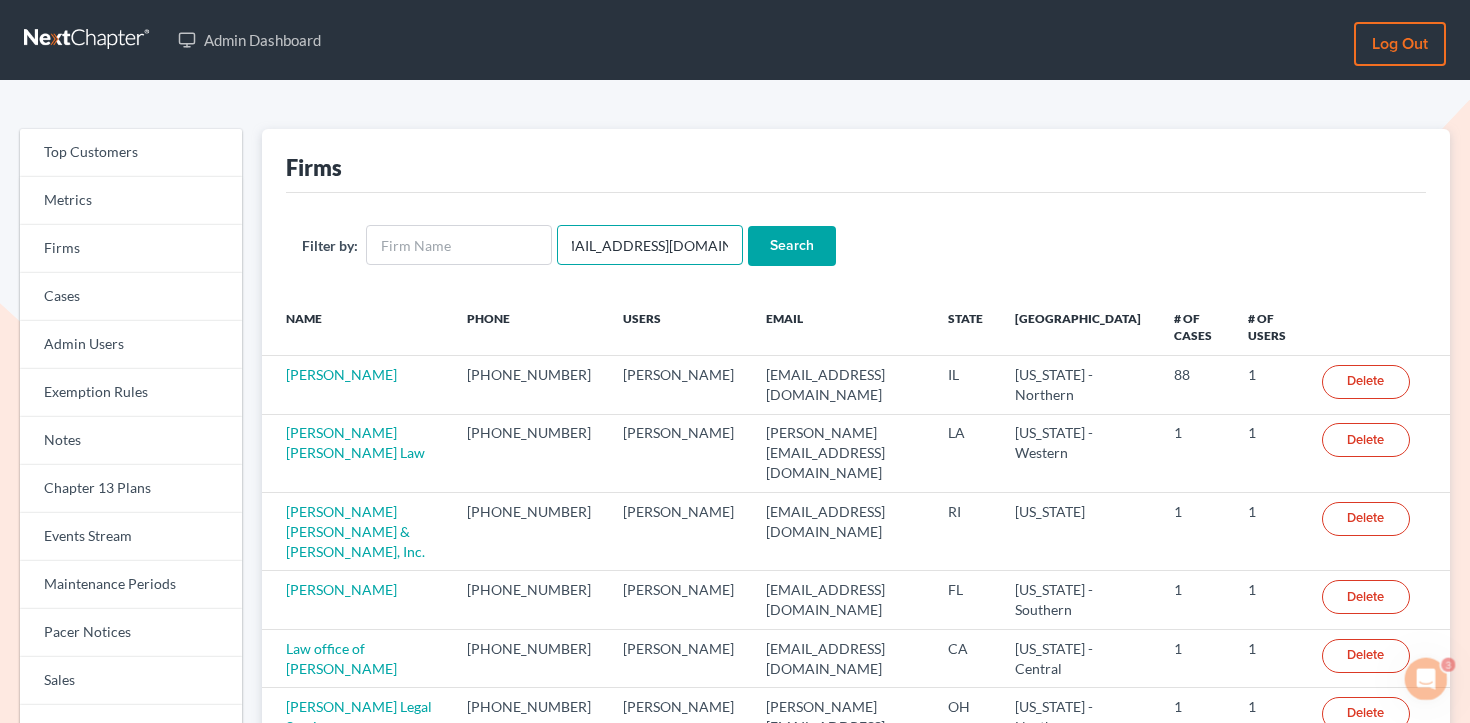 type on "[EMAIL_ADDRESS][DOMAIN_NAME]" 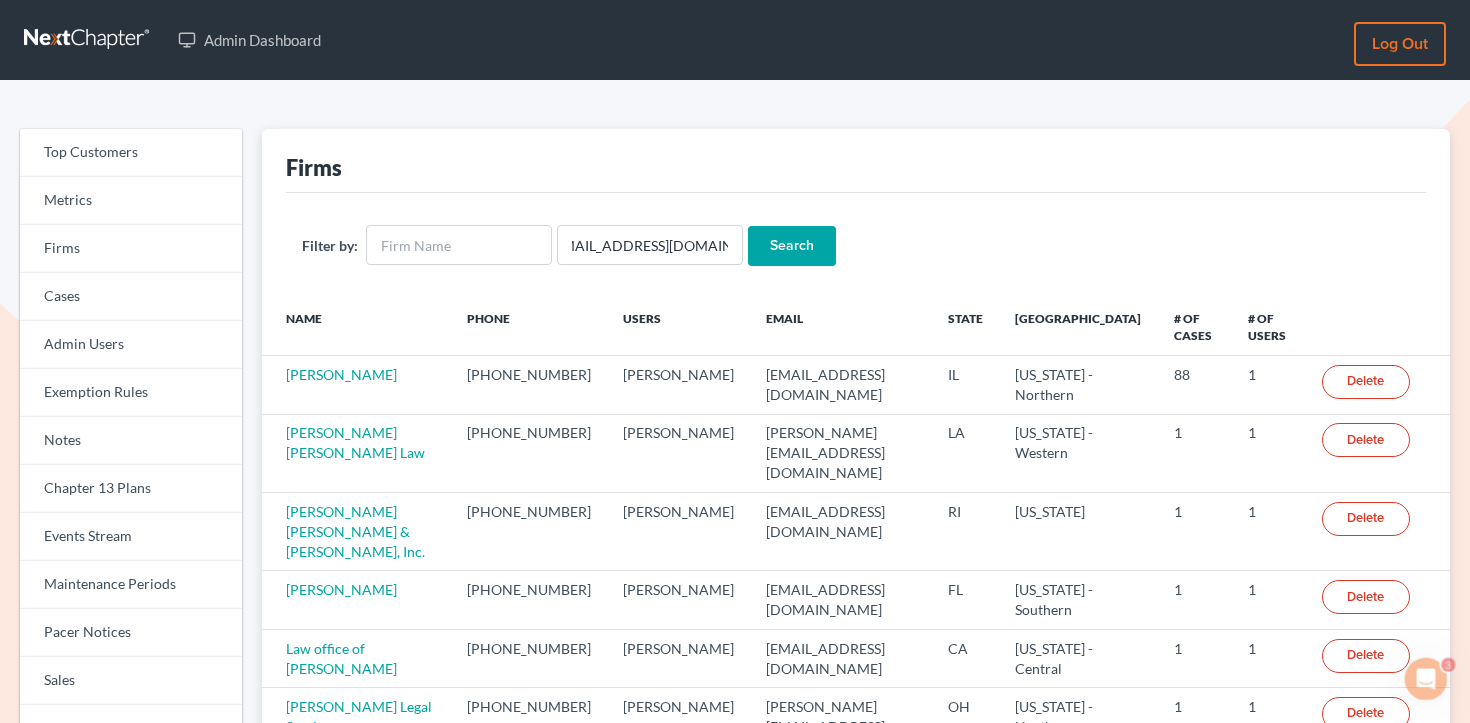 click on "Search" at bounding box center [792, 246] 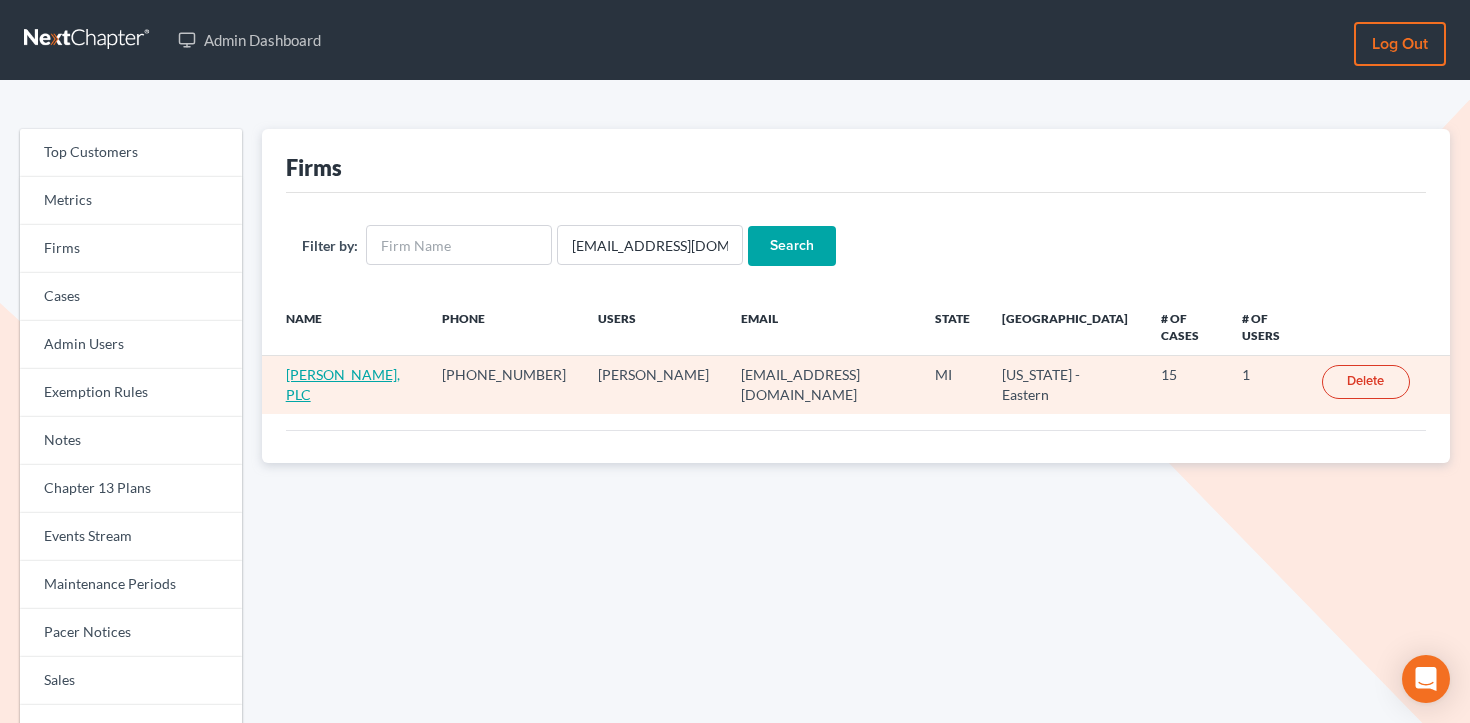 scroll, scrollTop: 0, scrollLeft: 0, axis: both 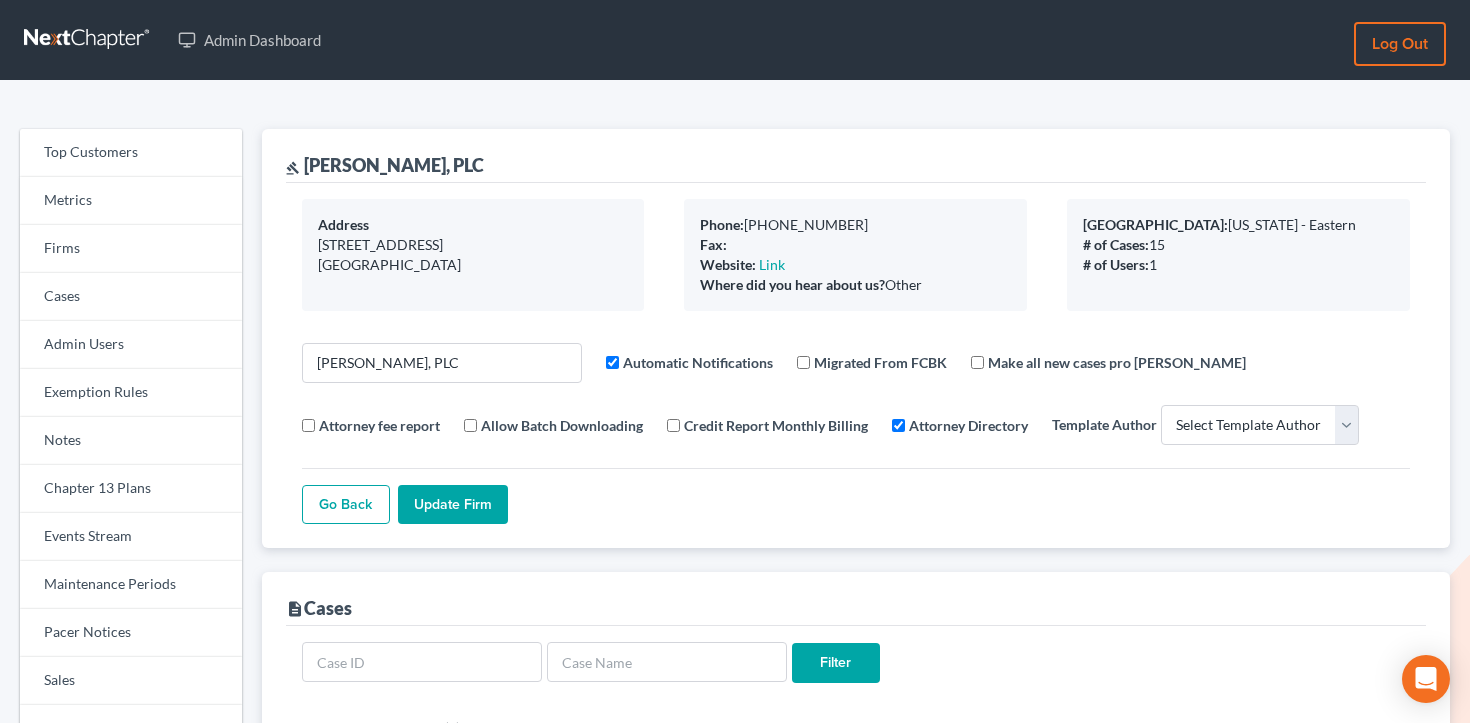 select 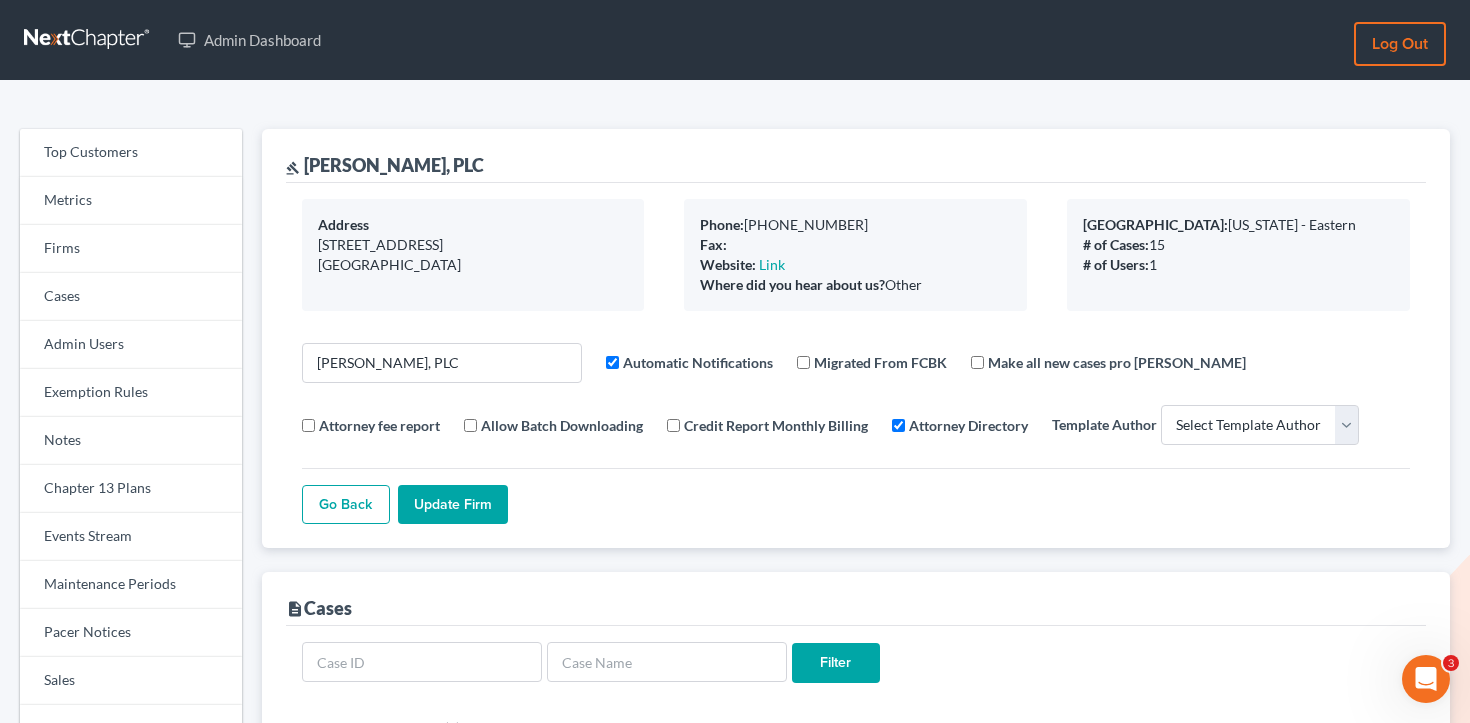 scroll, scrollTop: 0, scrollLeft: 0, axis: both 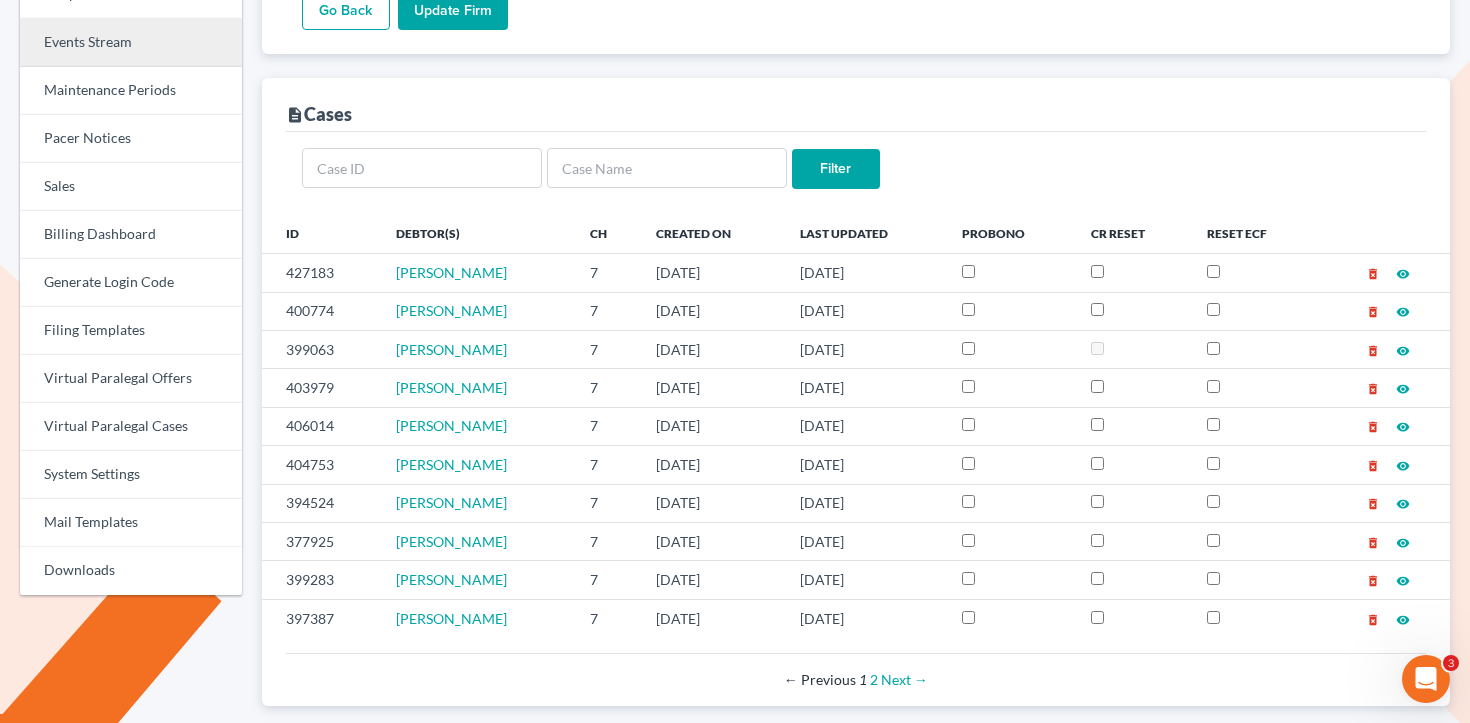 click on "Events Stream" at bounding box center (131, 43) 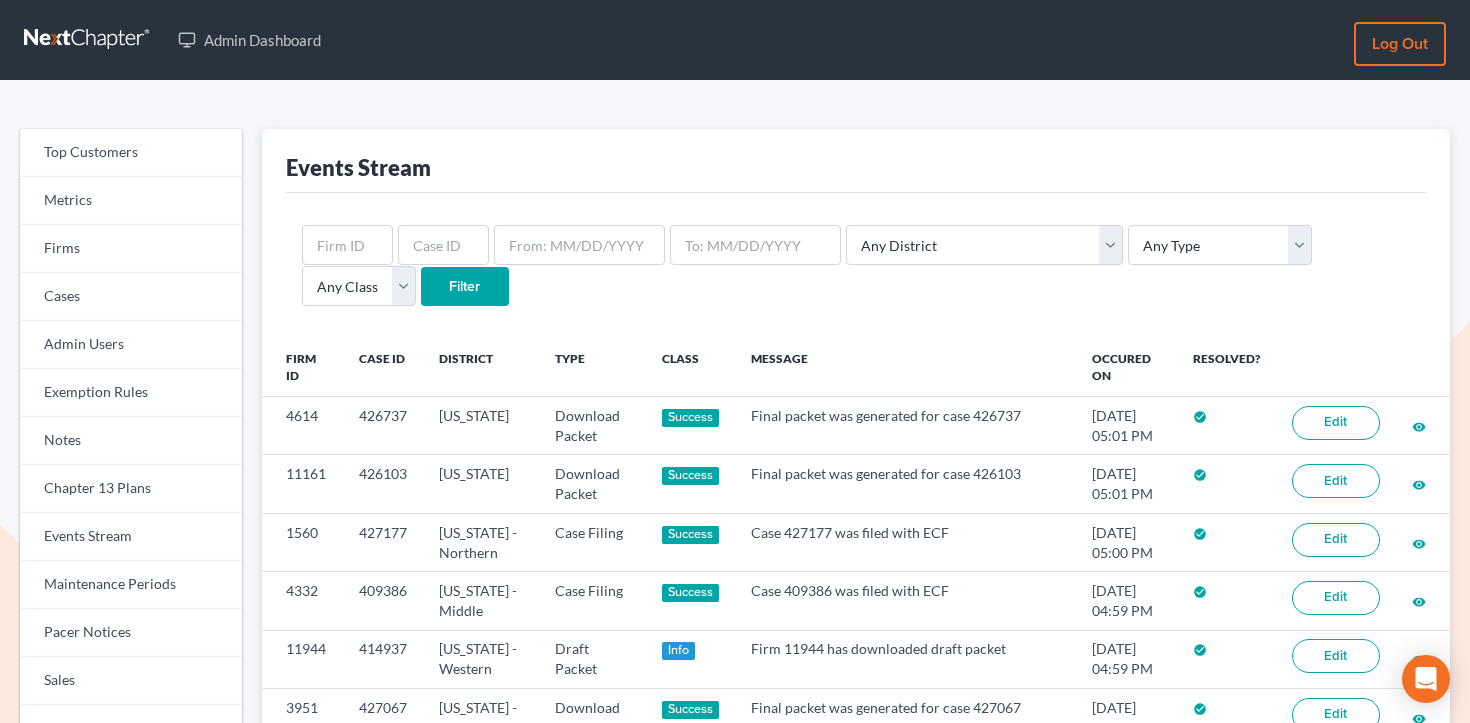 scroll, scrollTop: 0, scrollLeft: 0, axis: both 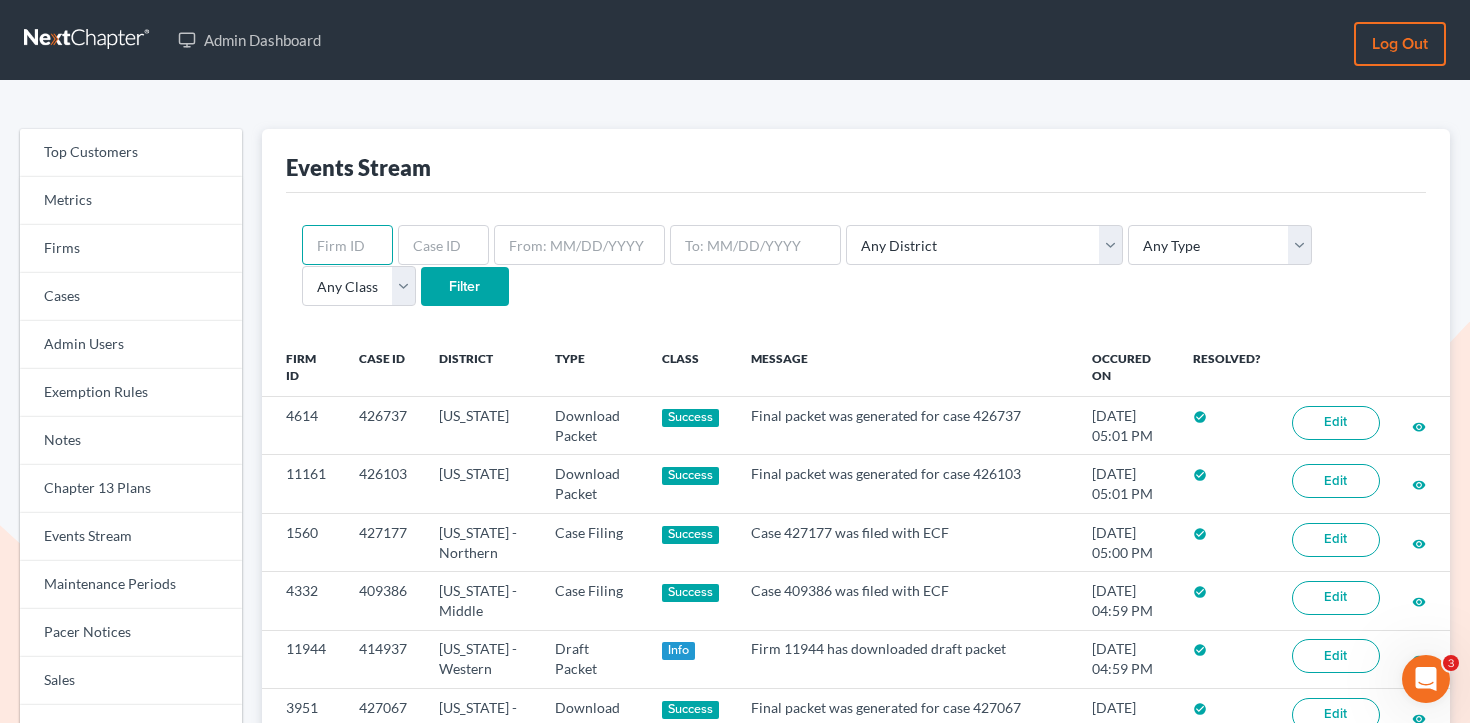 click at bounding box center [347, 245] 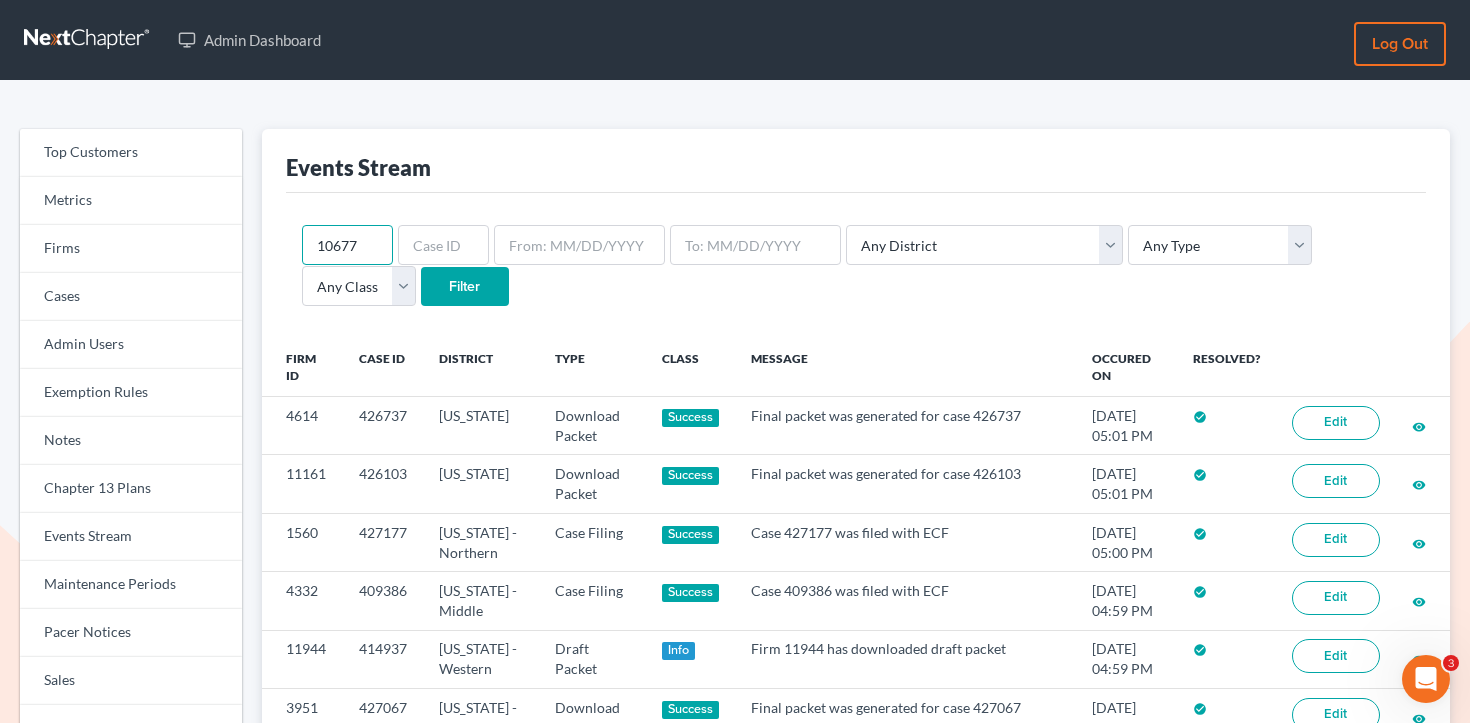 type on "10677" 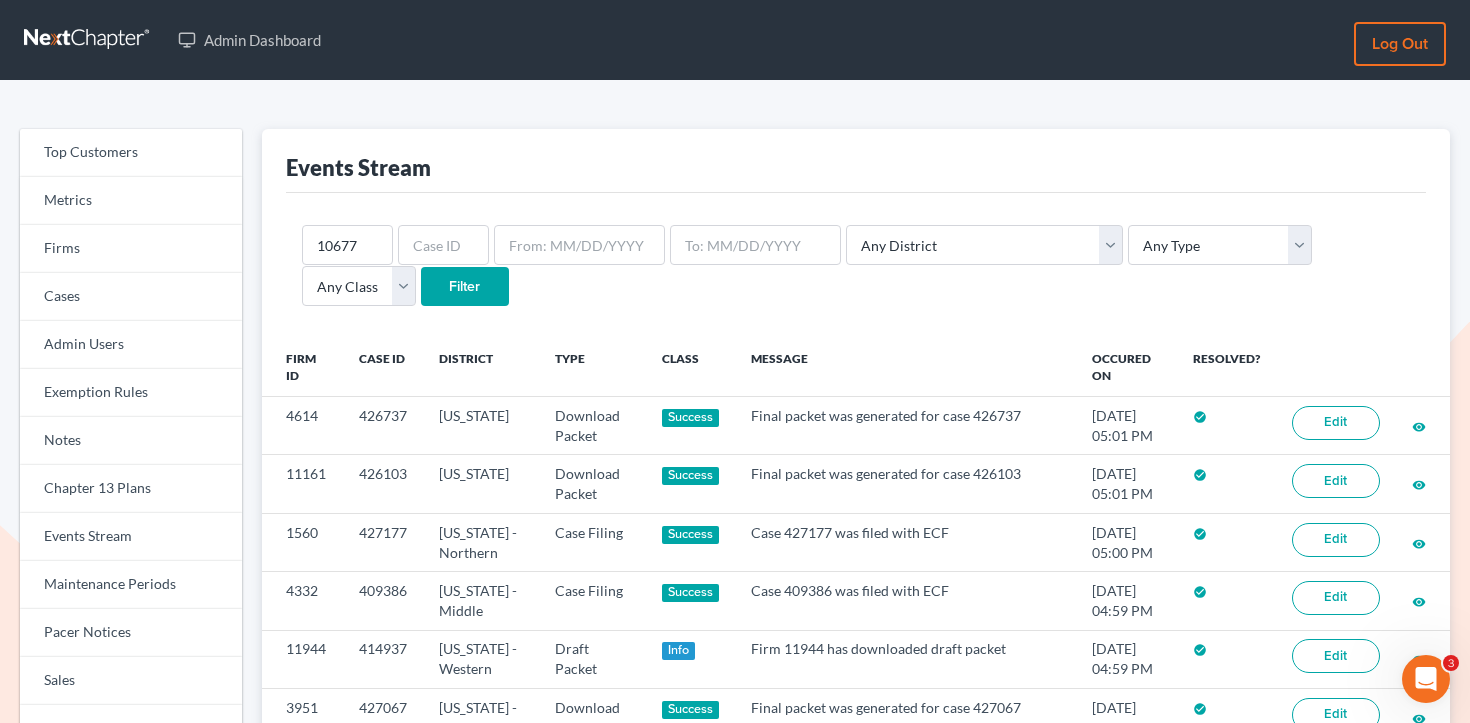click on "Filter" at bounding box center [465, 287] 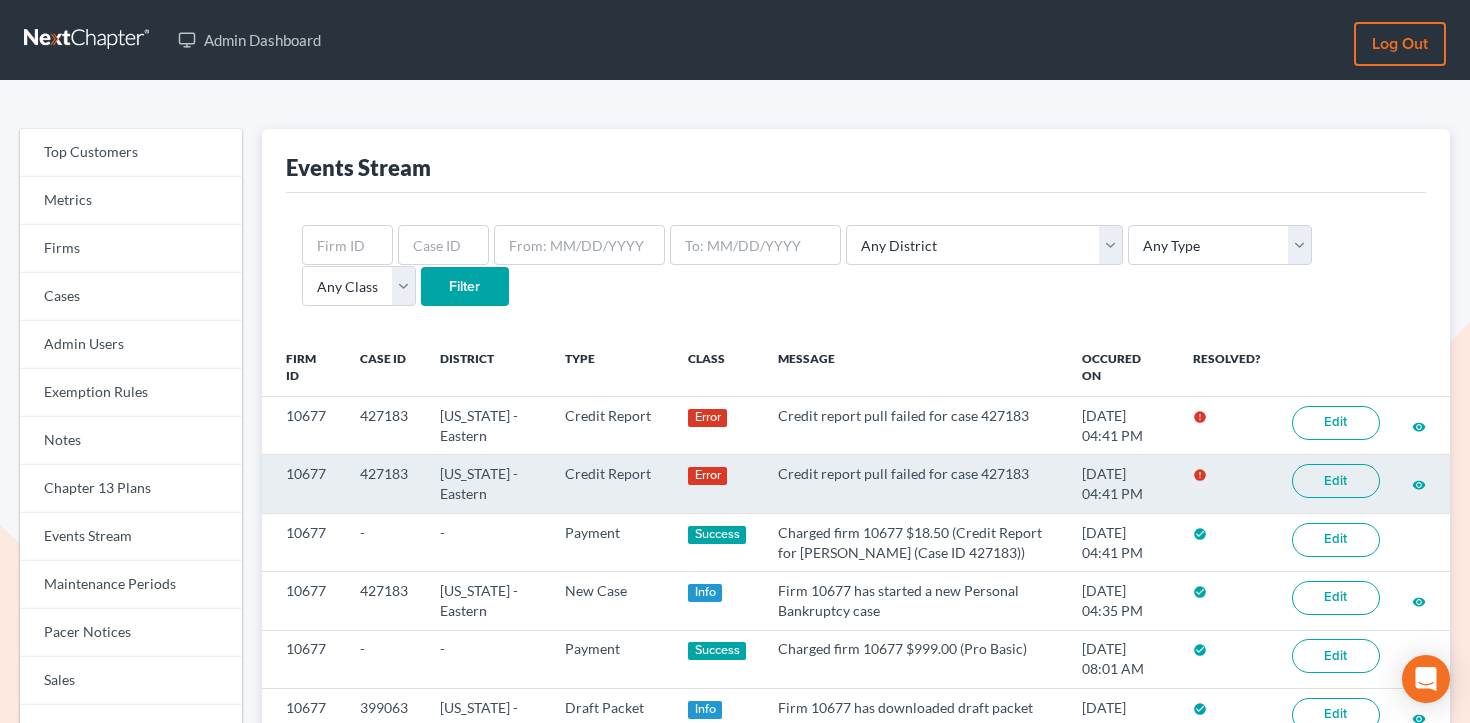 scroll, scrollTop: 0, scrollLeft: 0, axis: both 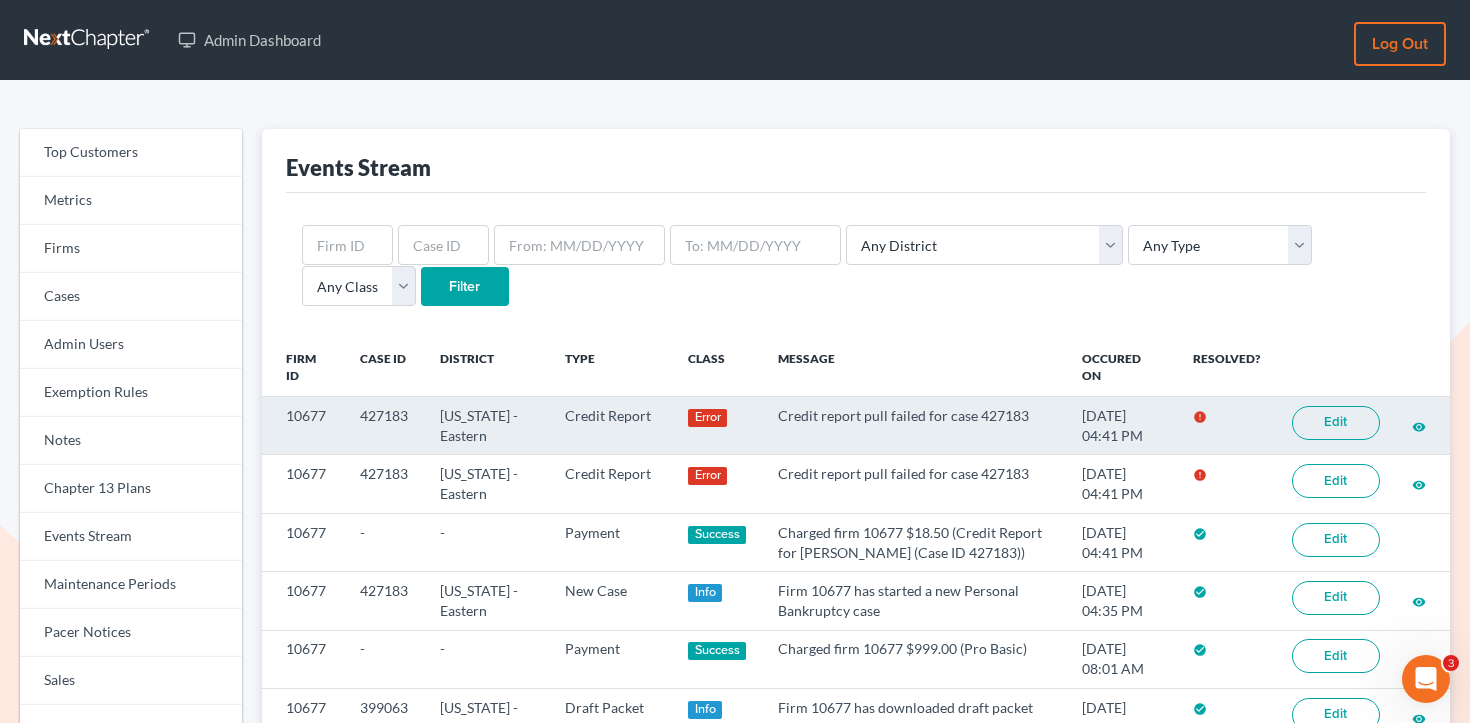 click on "Edit" at bounding box center (1336, 423) 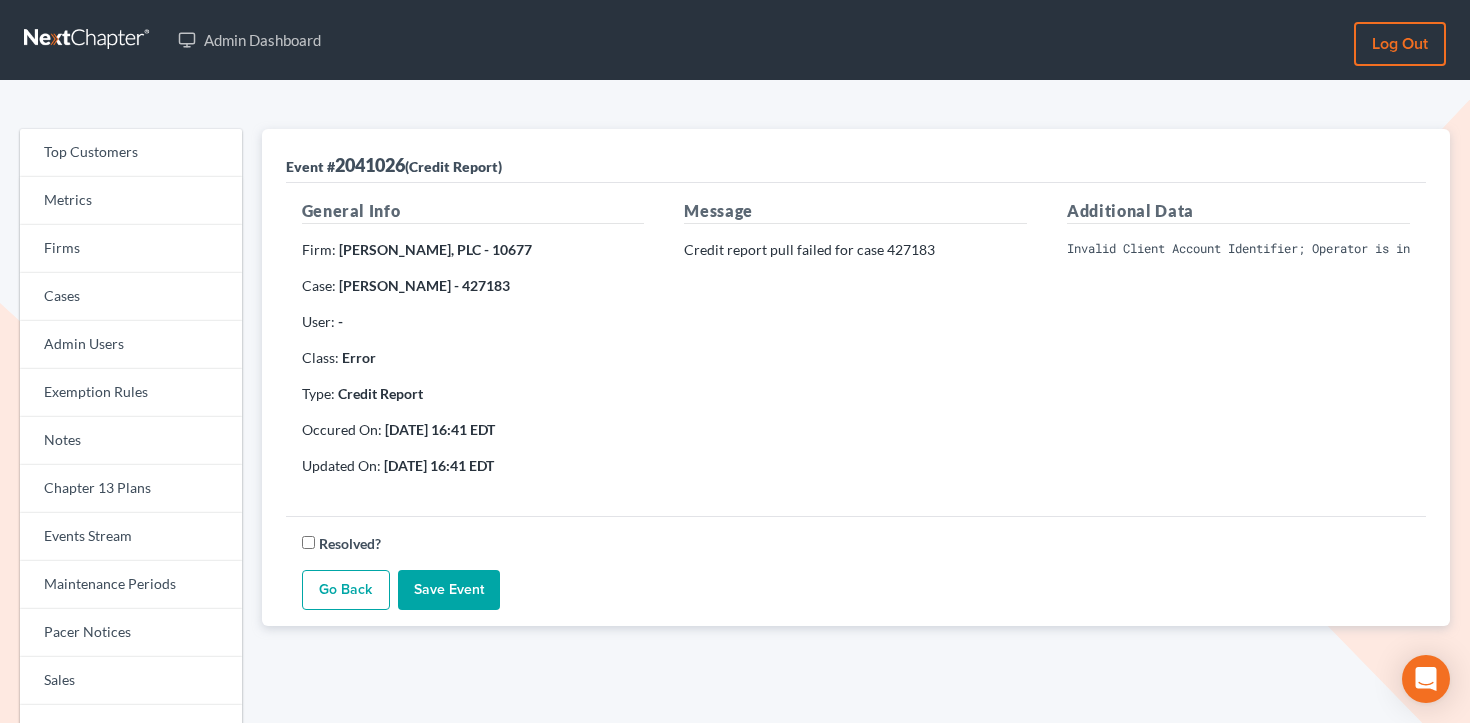 scroll, scrollTop: 0, scrollLeft: 0, axis: both 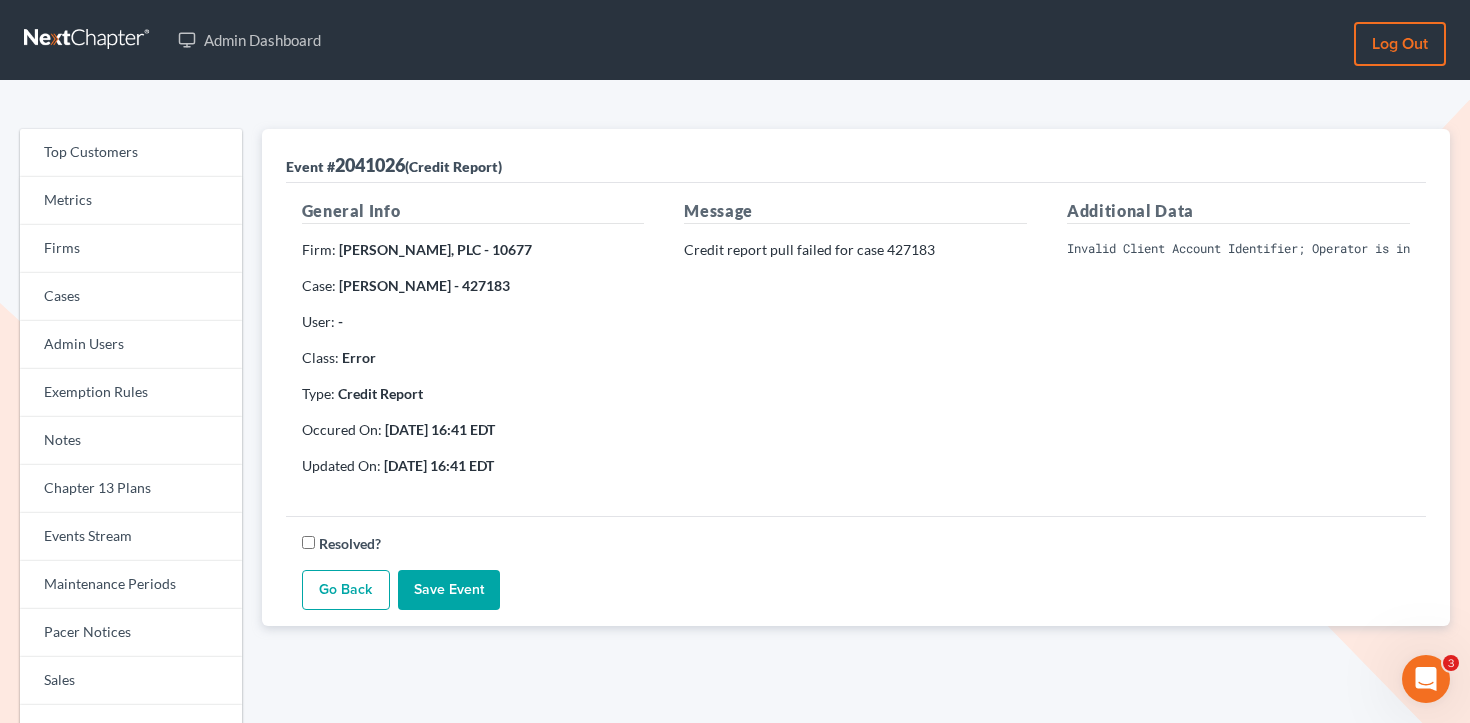 click on "Invalid Client Account Identifier; Operator is inactive. Please visit our website to reset your password." at bounding box center [1238, 249] 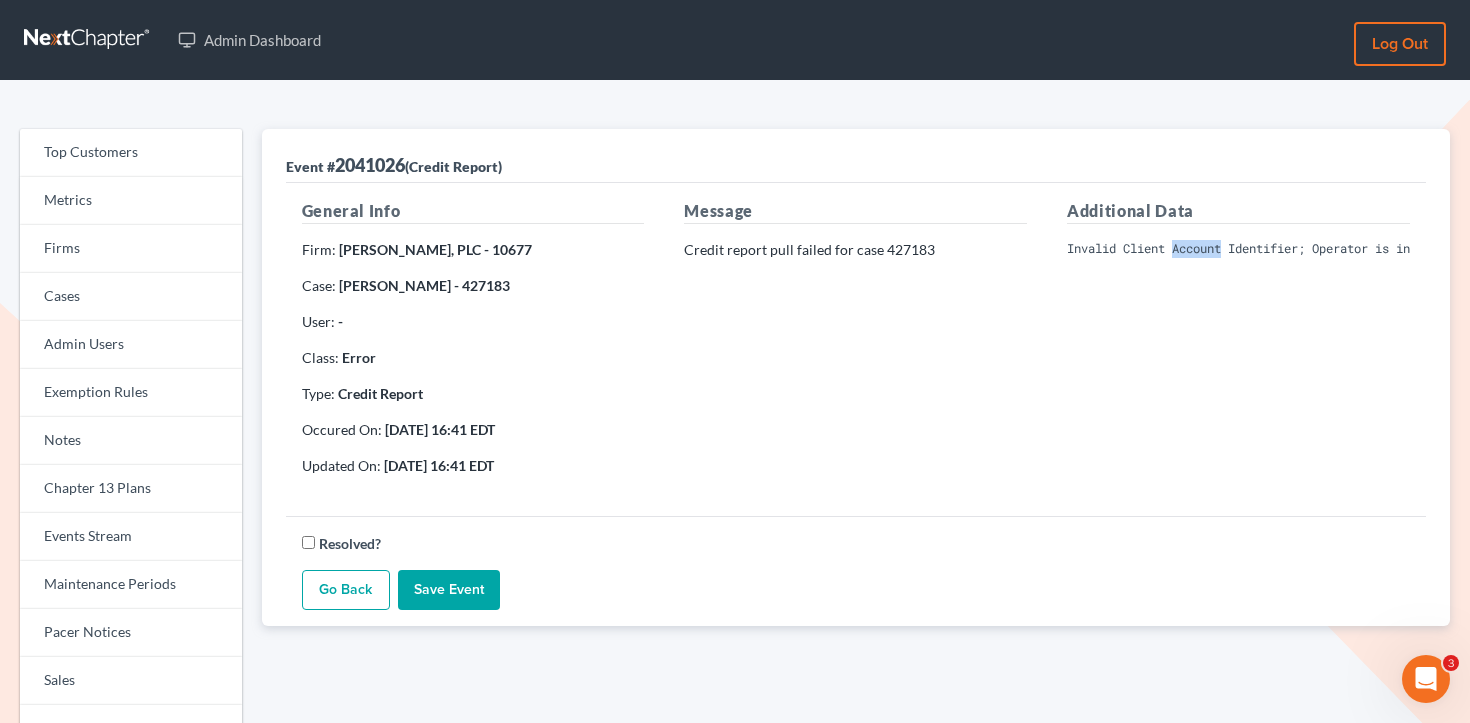 click on "Invalid Client Account Identifier; Operator is inactive. Please visit our website to reset your password." at bounding box center [1238, 249] 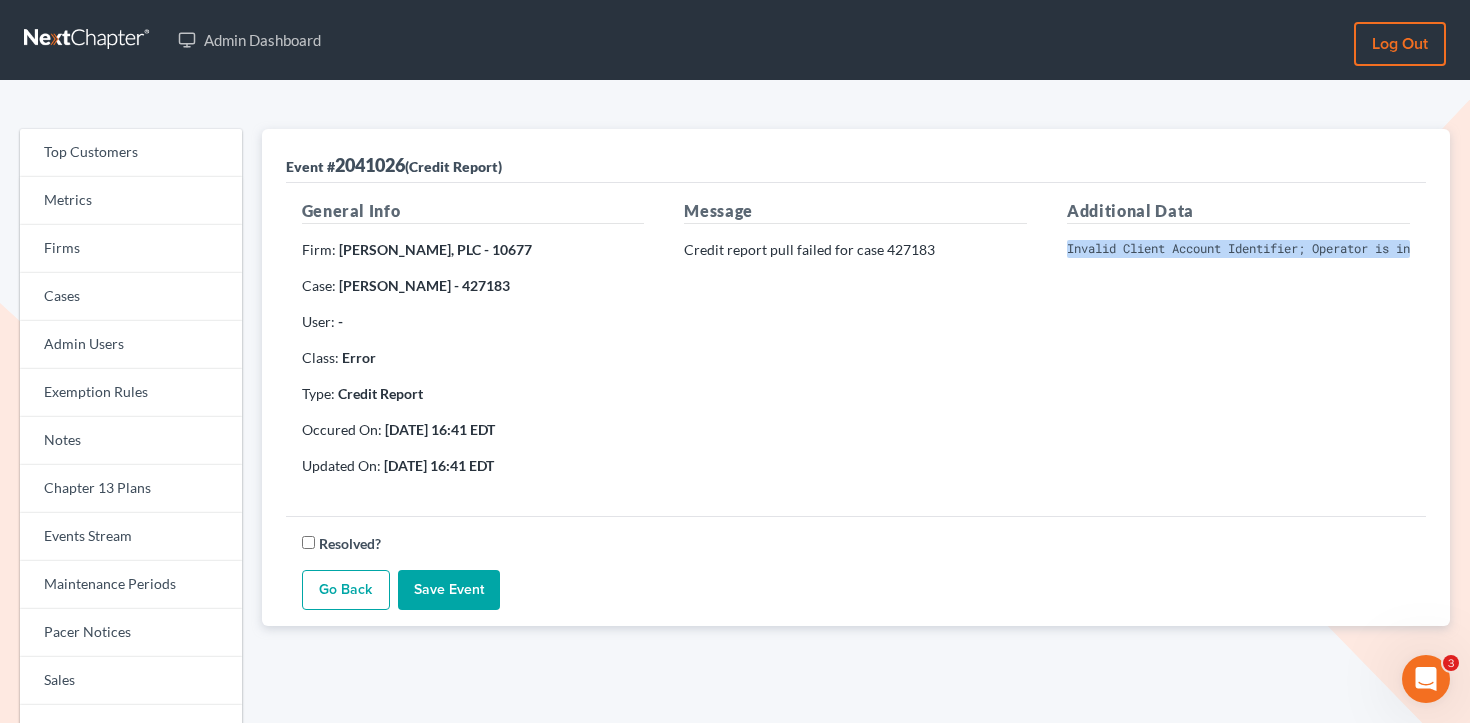 click on "Invalid Client Account Identifier; Operator is inactive. Please visit our website to reset your password." at bounding box center [1238, 249] 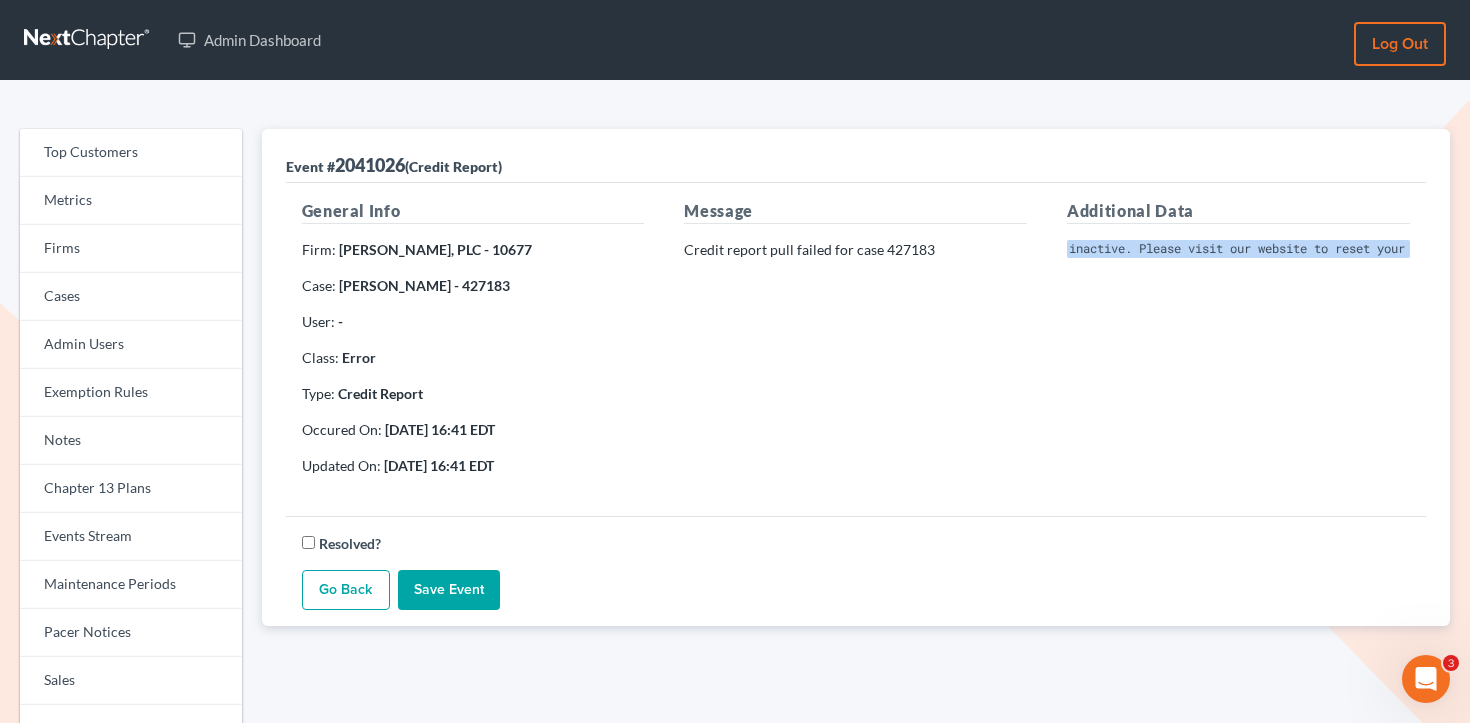 scroll, scrollTop: 0, scrollLeft: 328, axis: horizontal 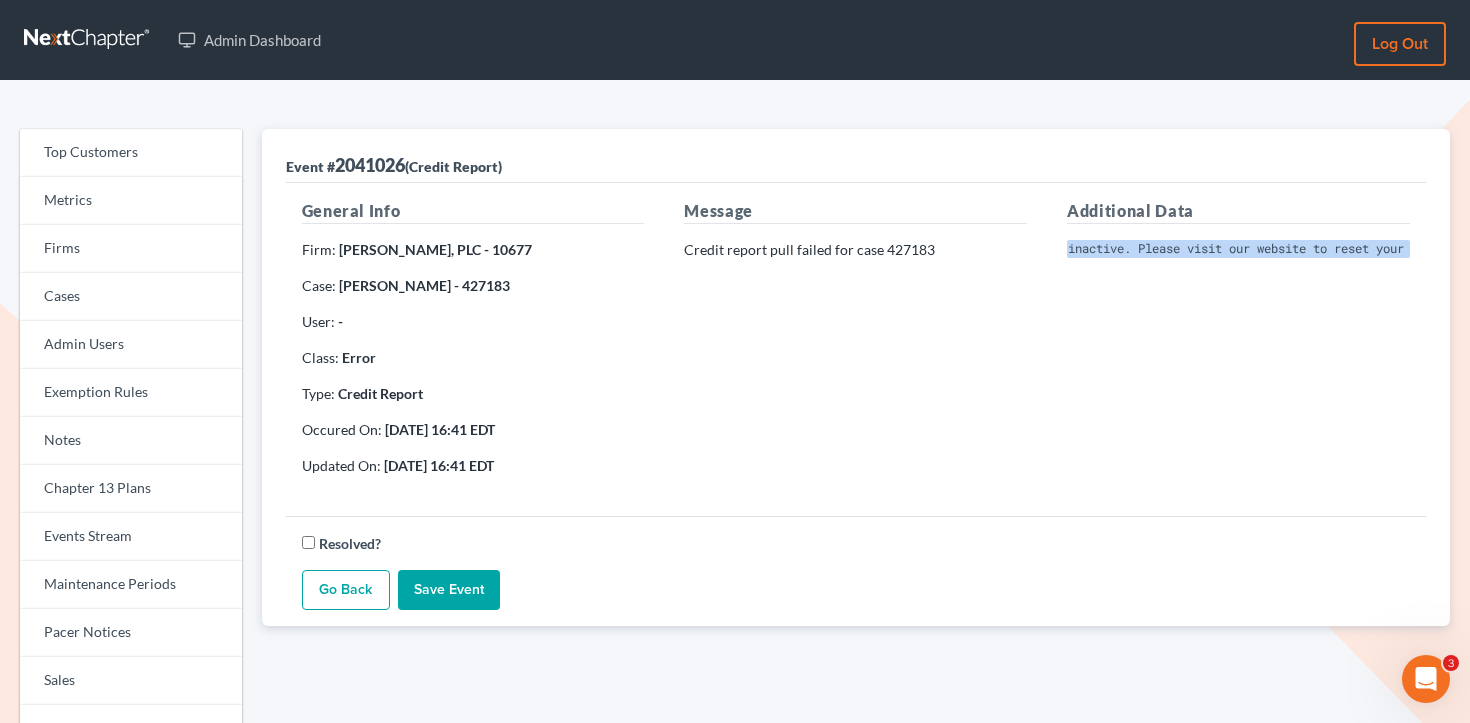copy on "Invalid Client Account Identifier; Operator is inactive. Please visit our website to reset your password." 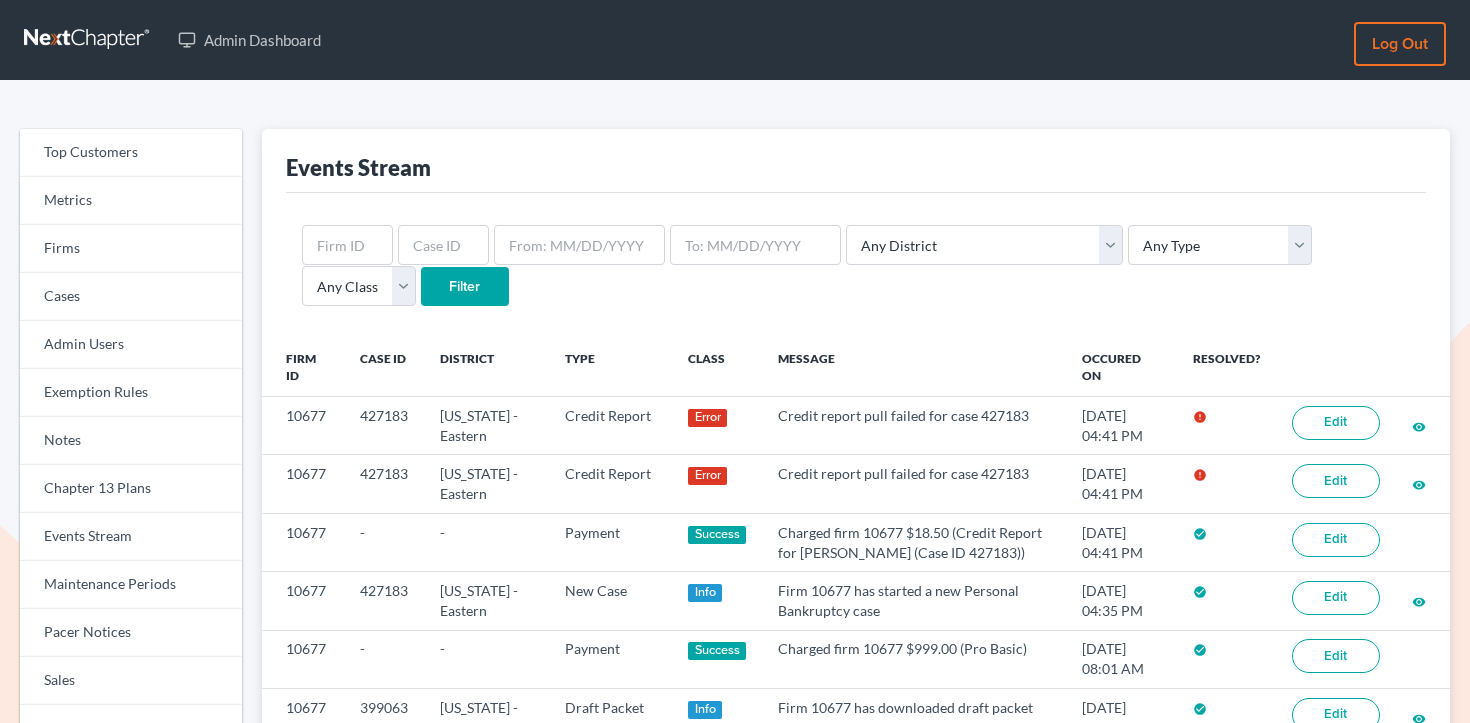 scroll, scrollTop: 0, scrollLeft: 0, axis: both 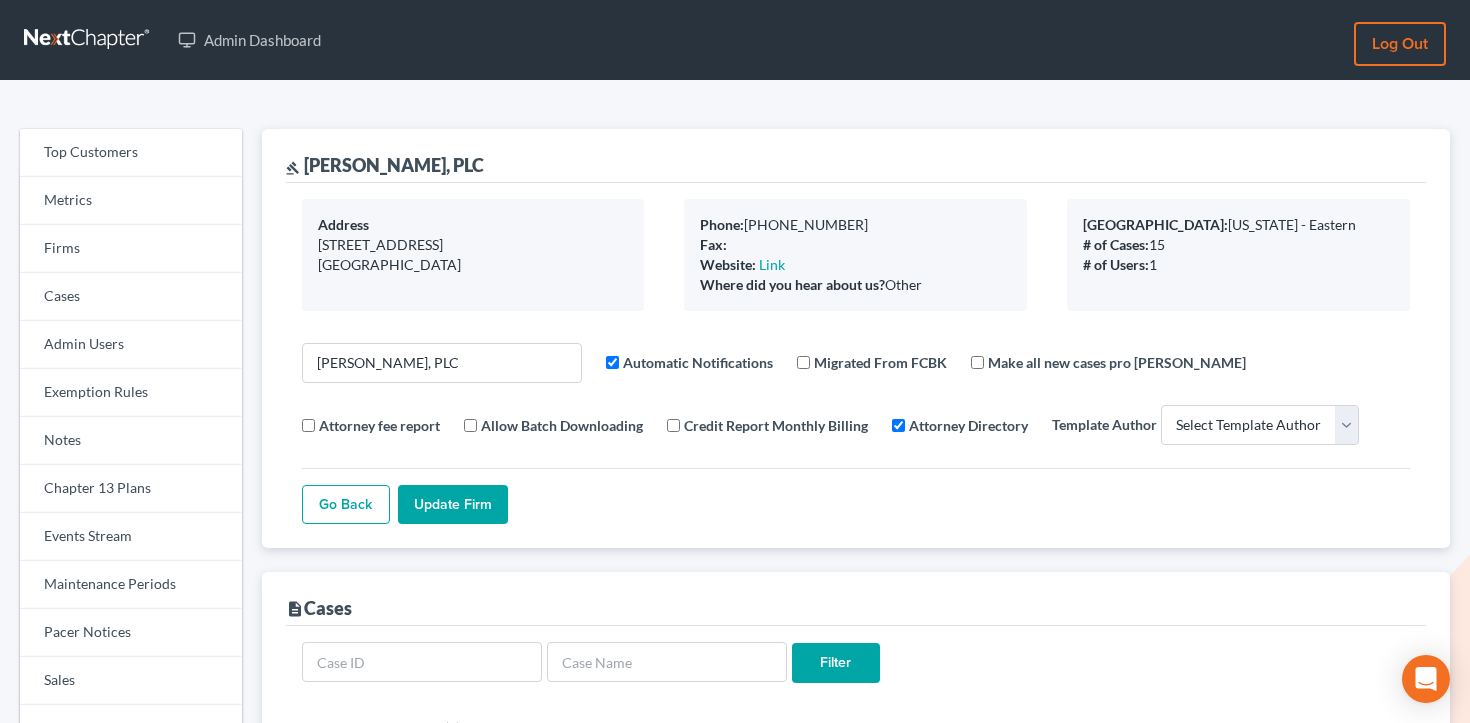 select 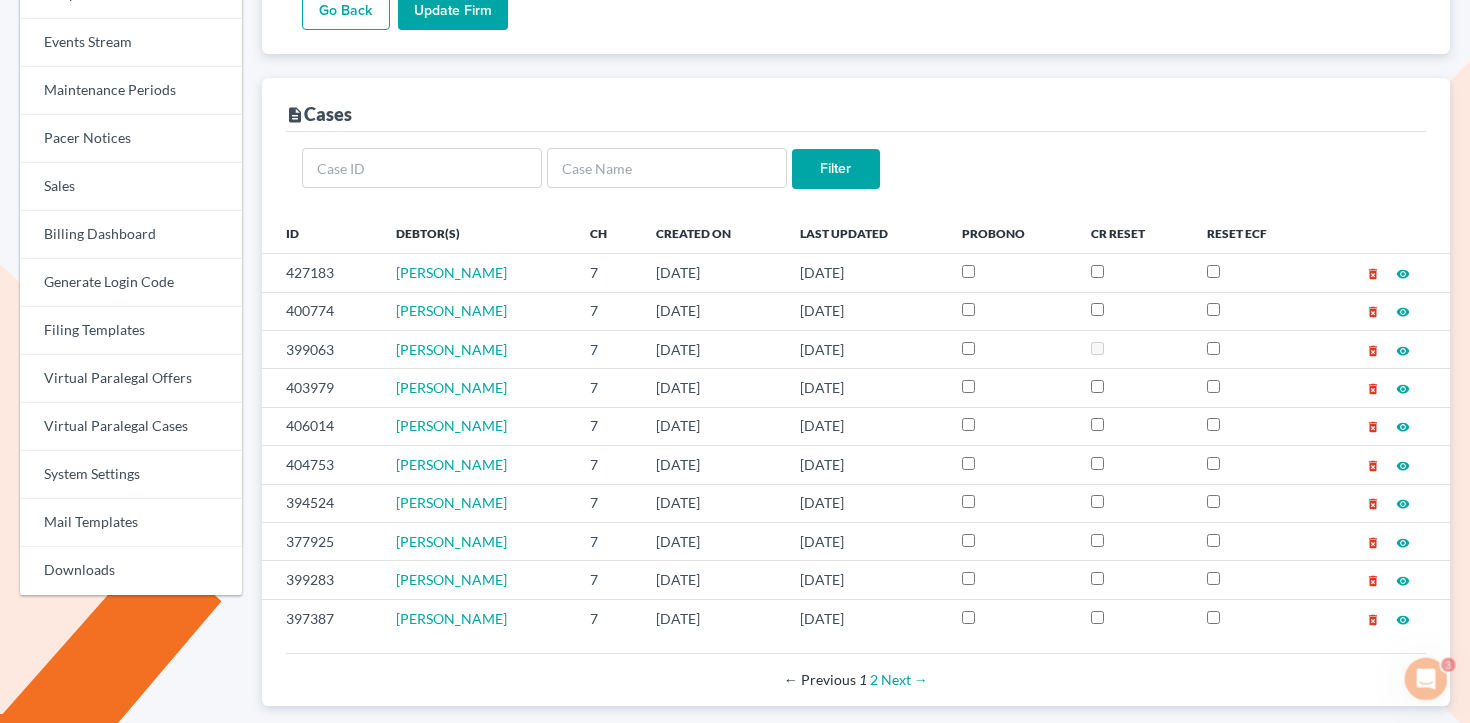 scroll, scrollTop: 0, scrollLeft: 0, axis: both 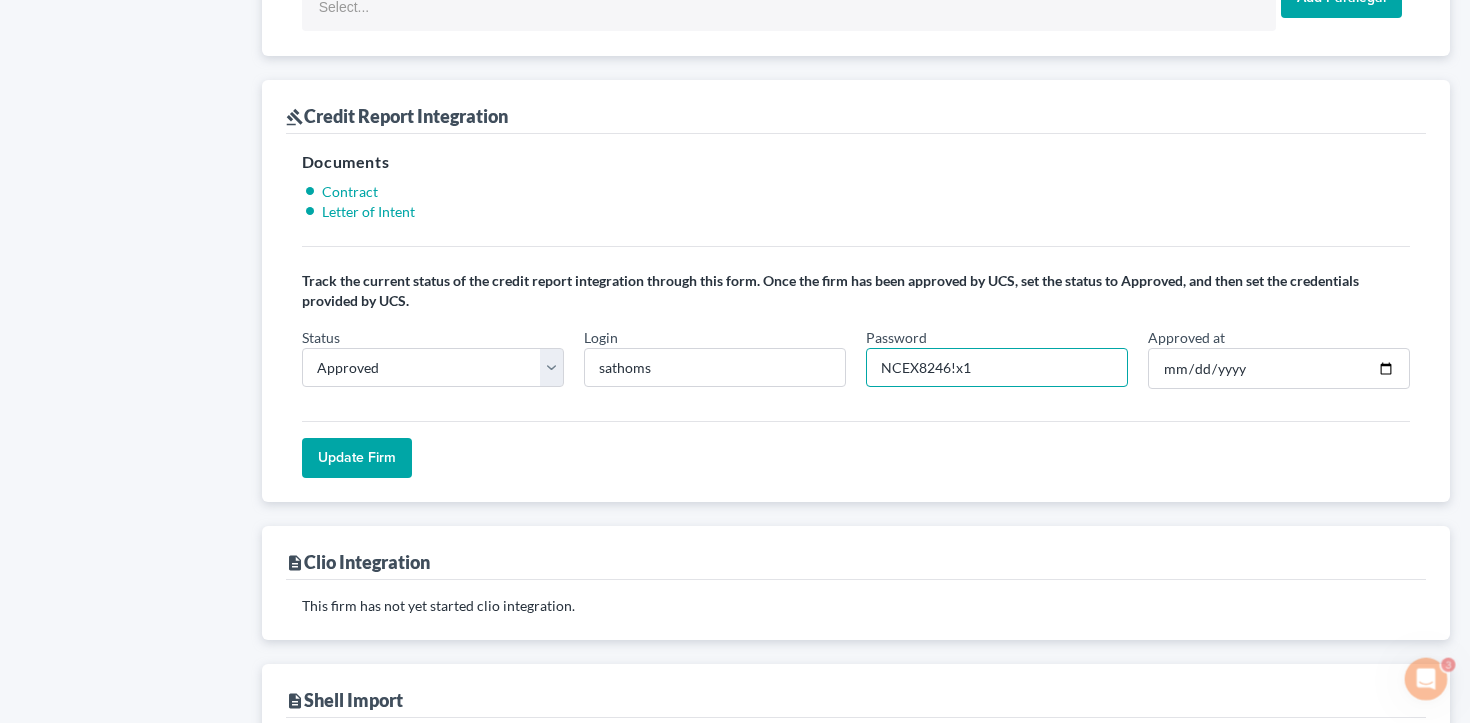 click on "NCEX8246!x1" at bounding box center [997, 368] 